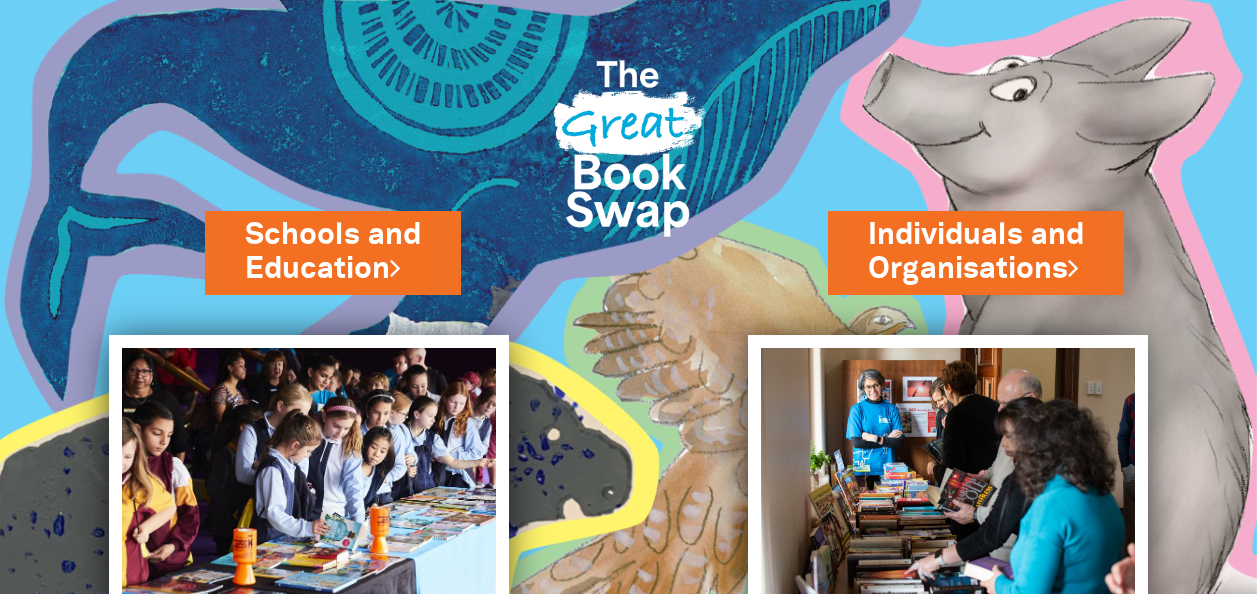 scroll, scrollTop: 0, scrollLeft: 0, axis: both 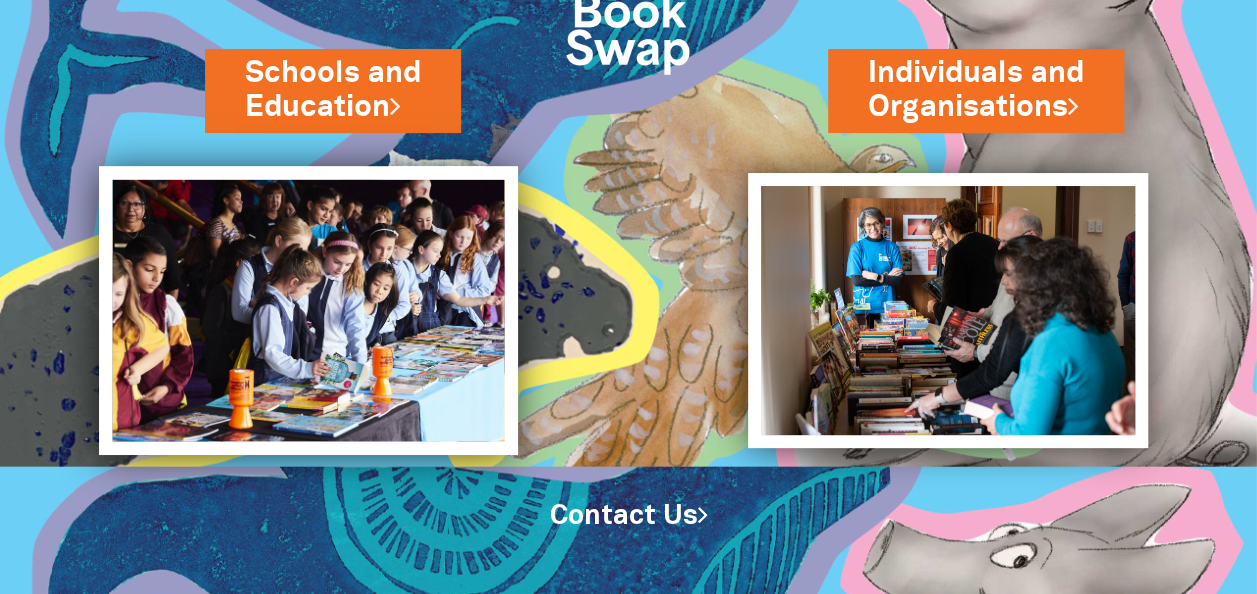 click at bounding box center [308, 310] 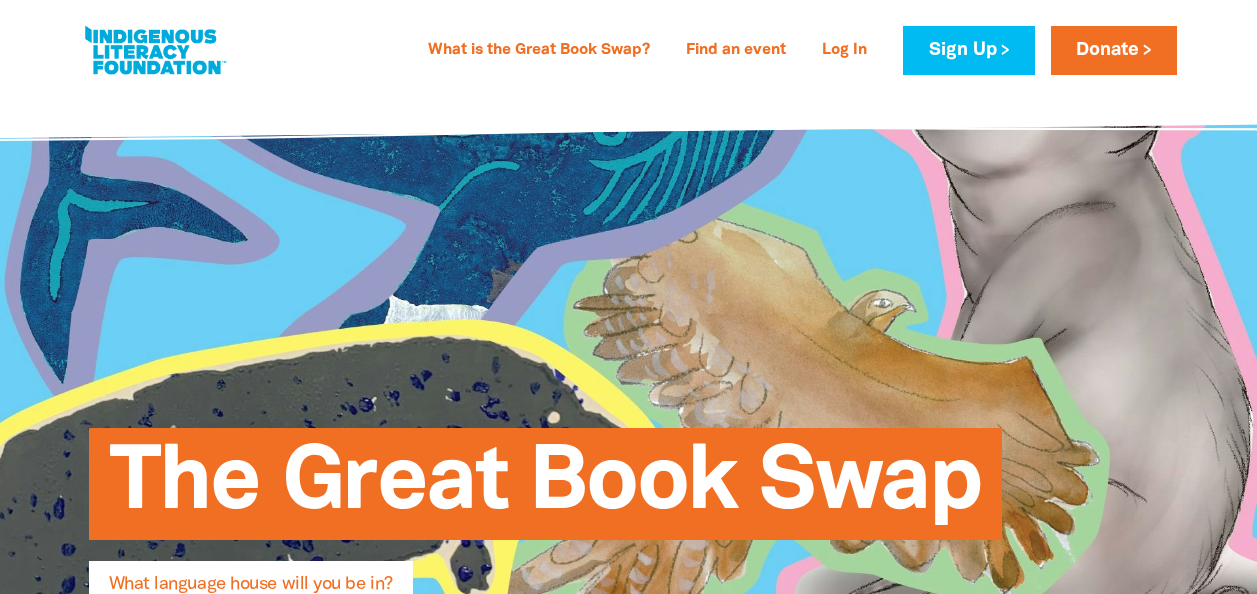 scroll, scrollTop: 0, scrollLeft: 0, axis: both 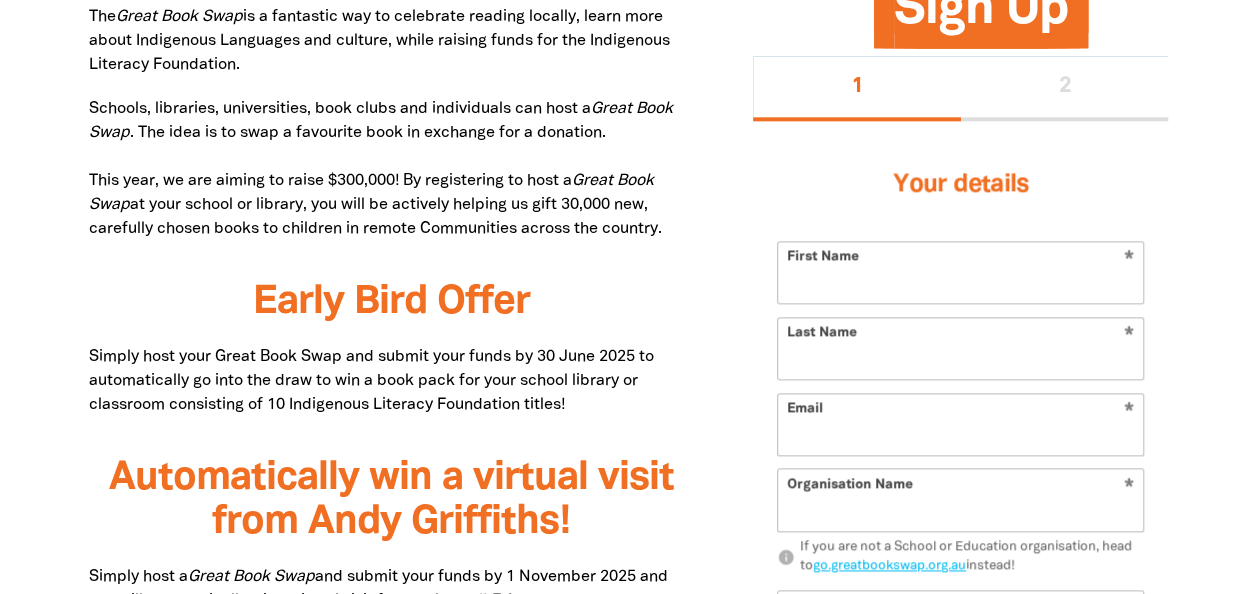click on "First Name" at bounding box center [960, 272] 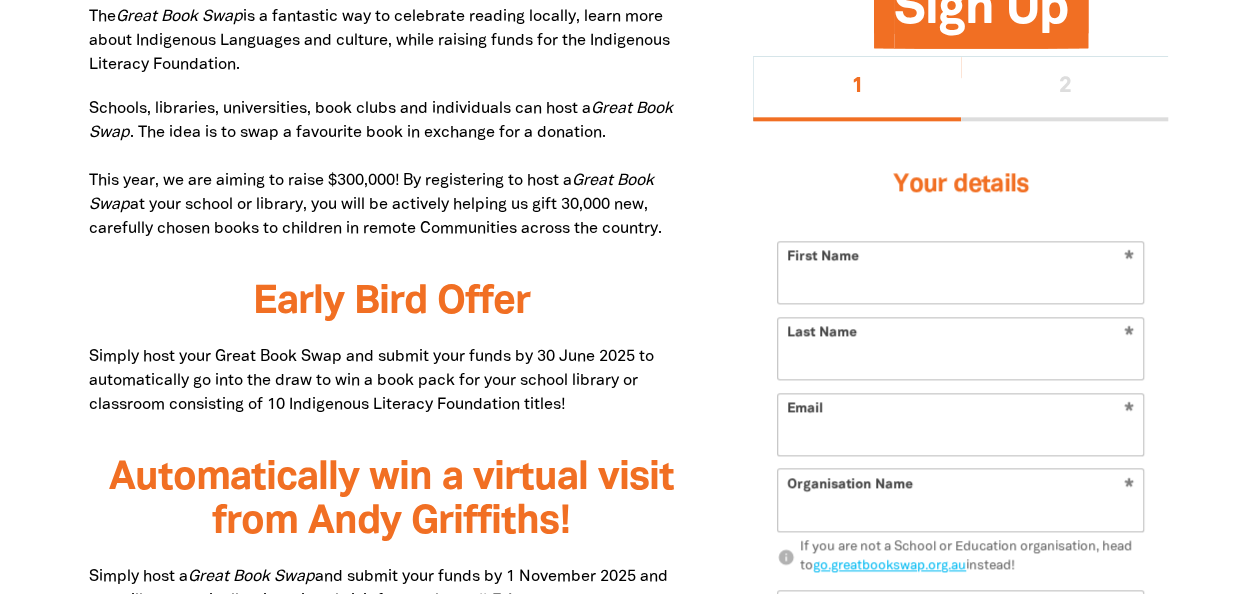 type on "[FIRST]" 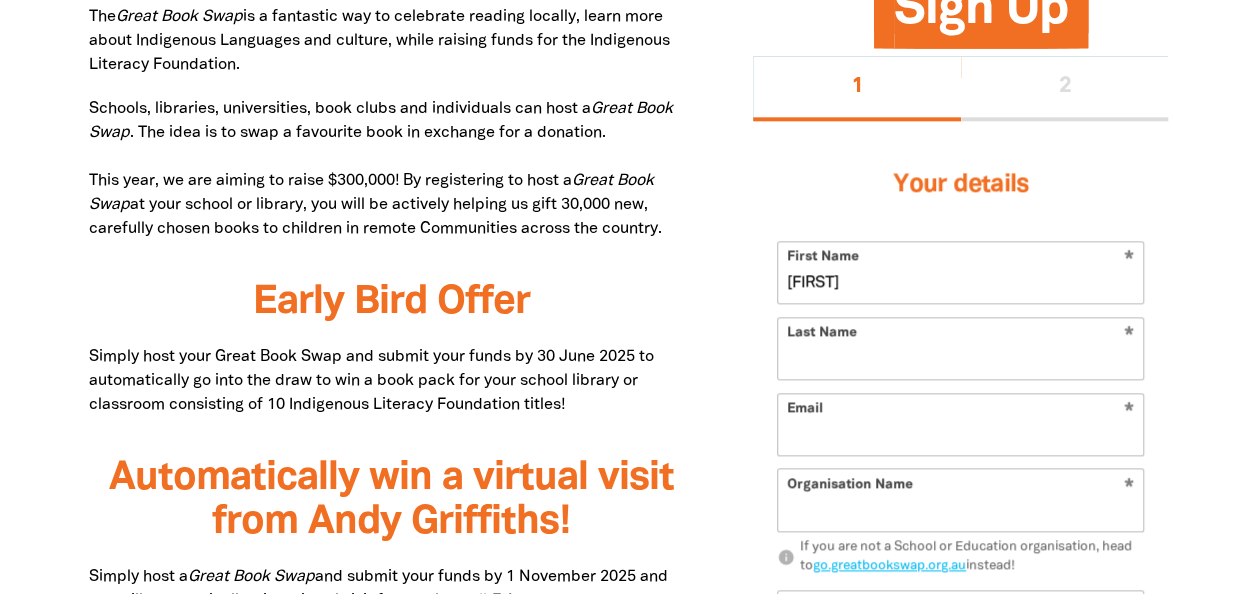 type on "[LAST]" 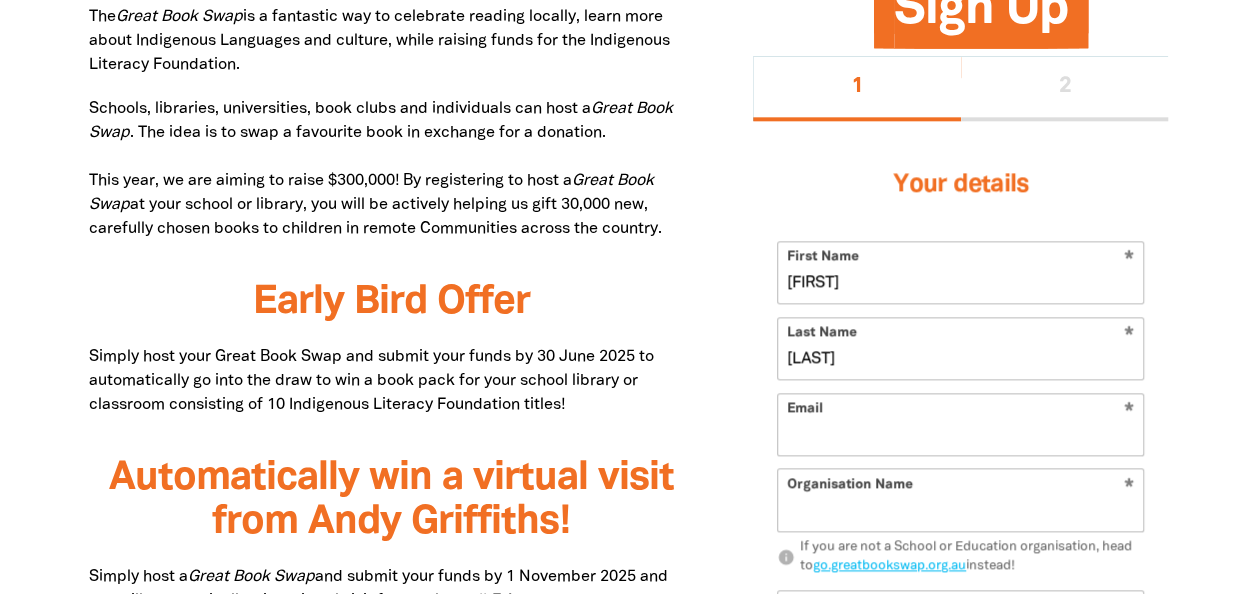type on "[EMAIL]" 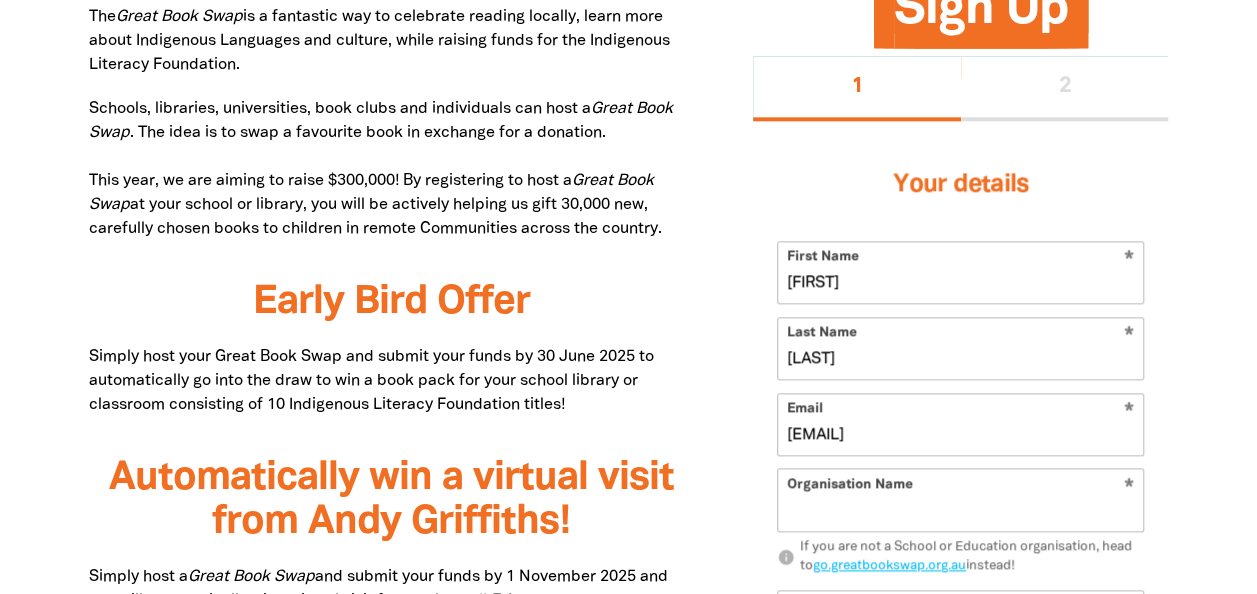 type on "Eleebana OOSH" 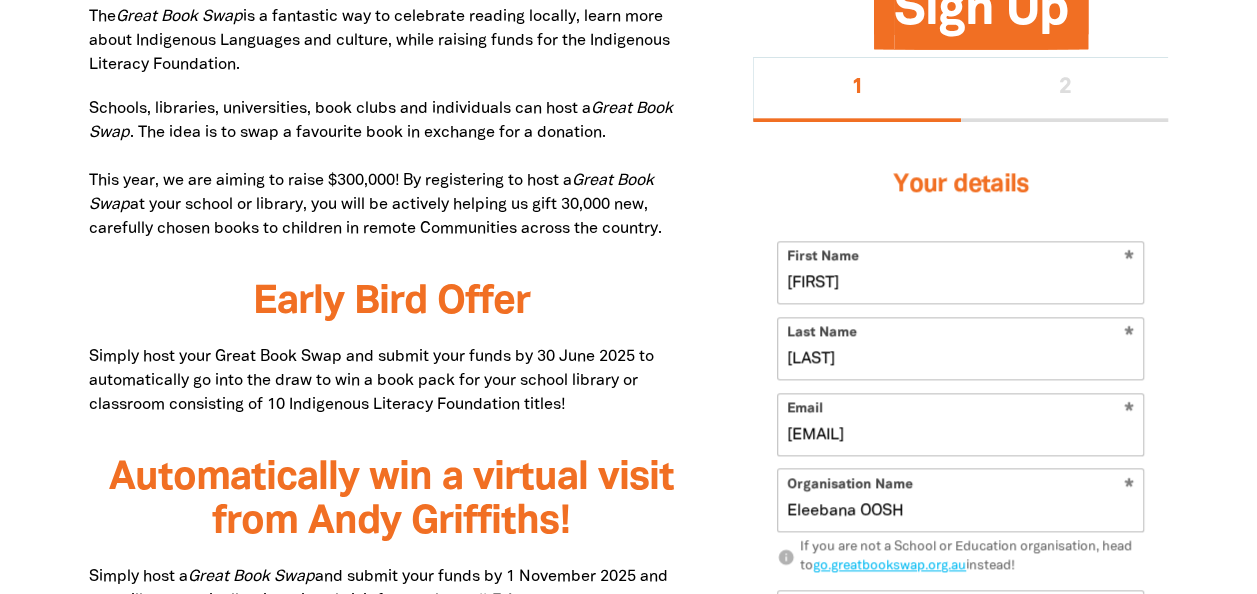 type on "[FIRST]" 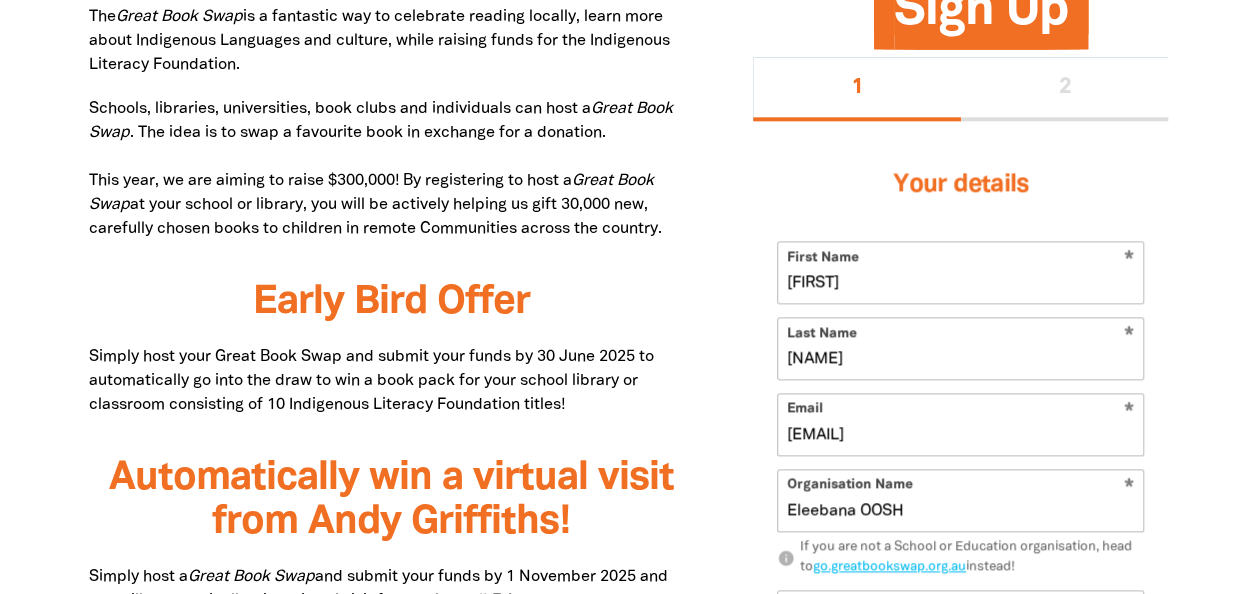type on "[NAME]" 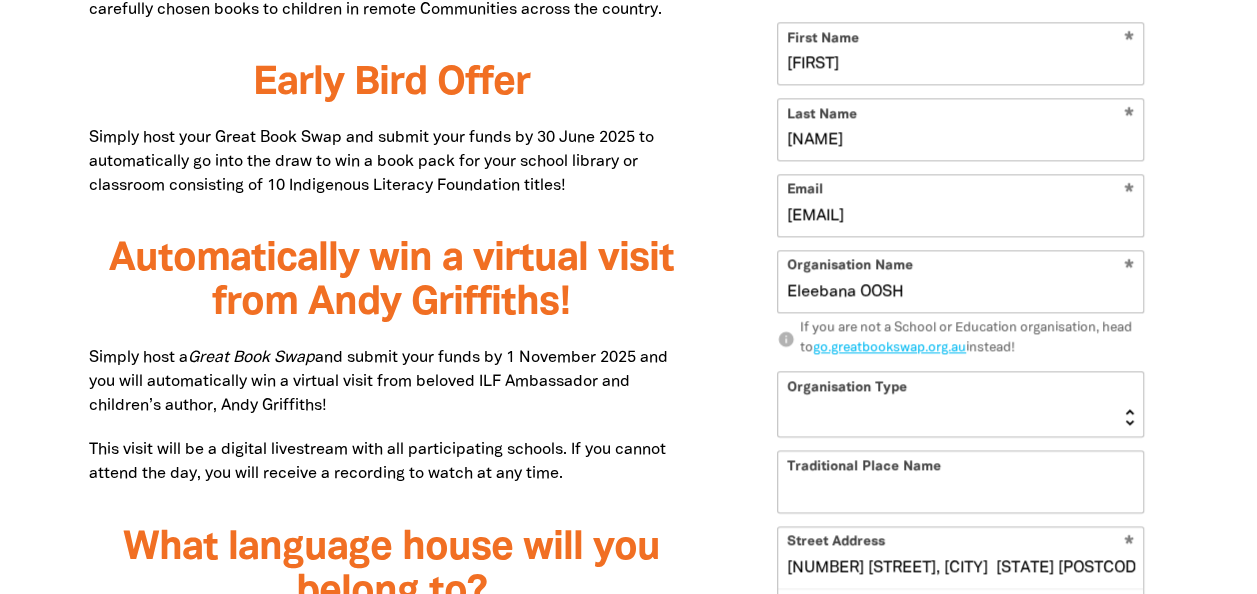 scroll, scrollTop: 1476, scrollLeft: 0, axis: vertical 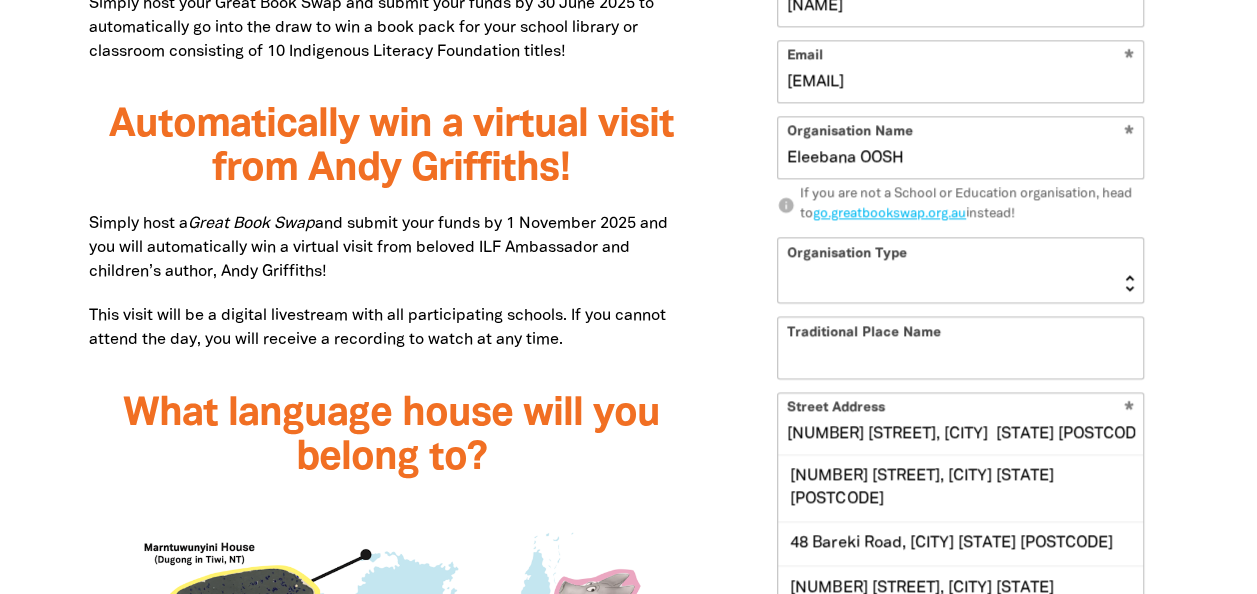 click on "Early Learning Primary School High School K-12 University or TAFE Community Library" at bounding box center [960, 270] 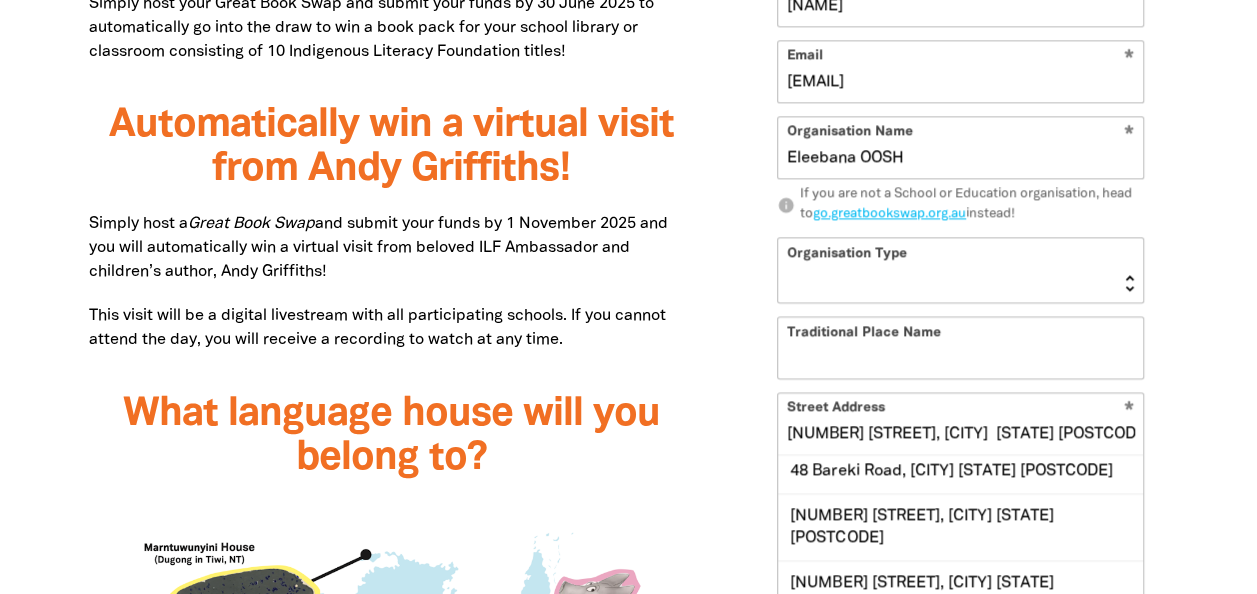 scroll, scrollTop: 0, scrollLeft: 0, axis: both 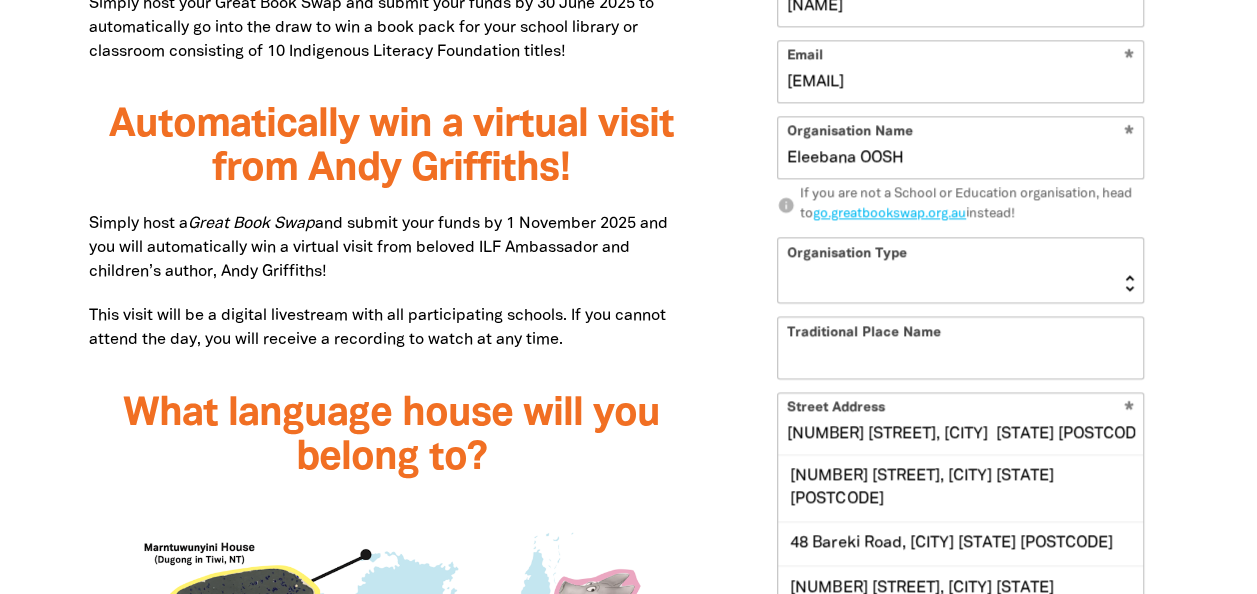 click on "Early Learning Primary School High School K-12 University or TAFE Community Library" at bounding box center (960, 270) 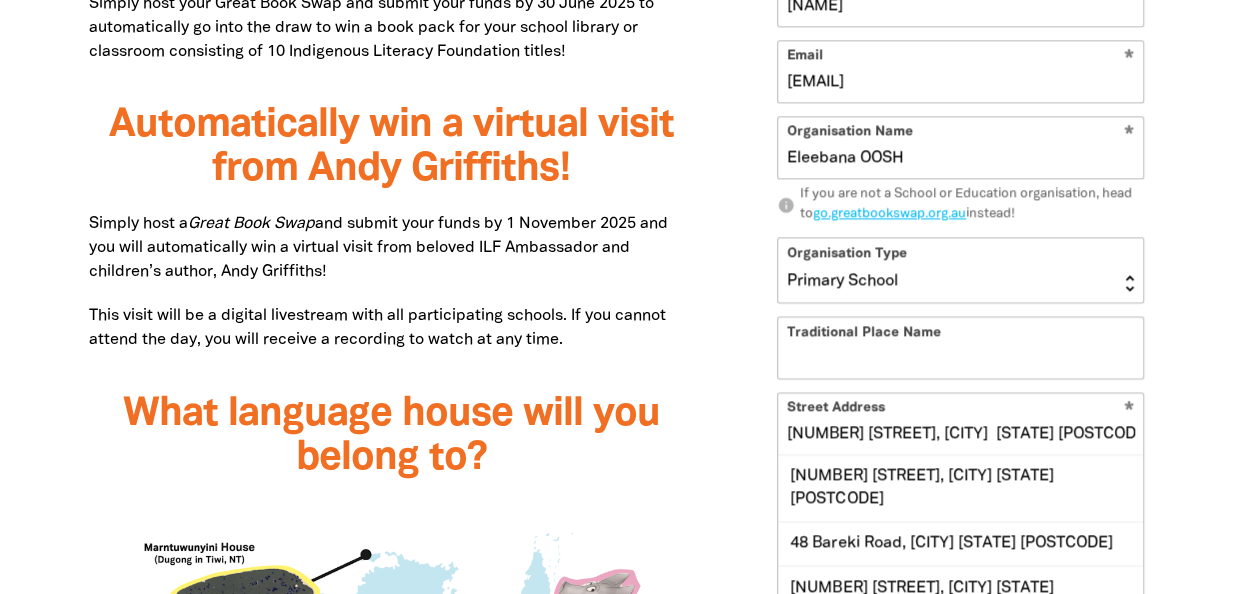click on "Early Learning Primary School High School K-12 University or TAFE Community Library" at bounding box center (960, 270) 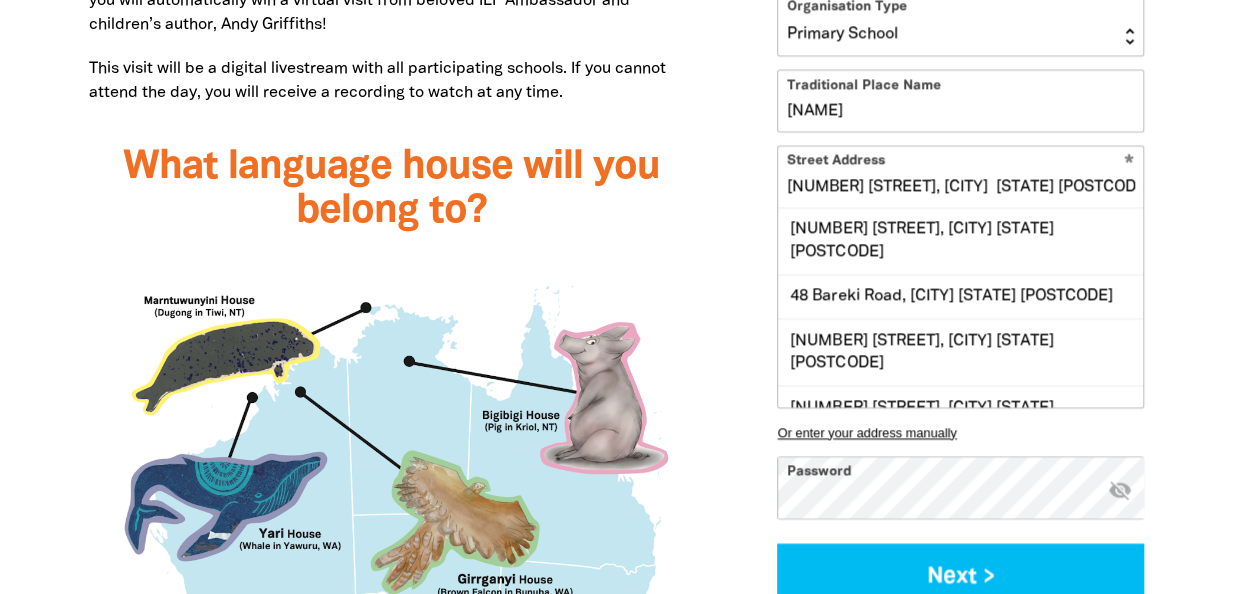 scroll, scrollTop: 1752, scrollLeft: 0, axis: vertical 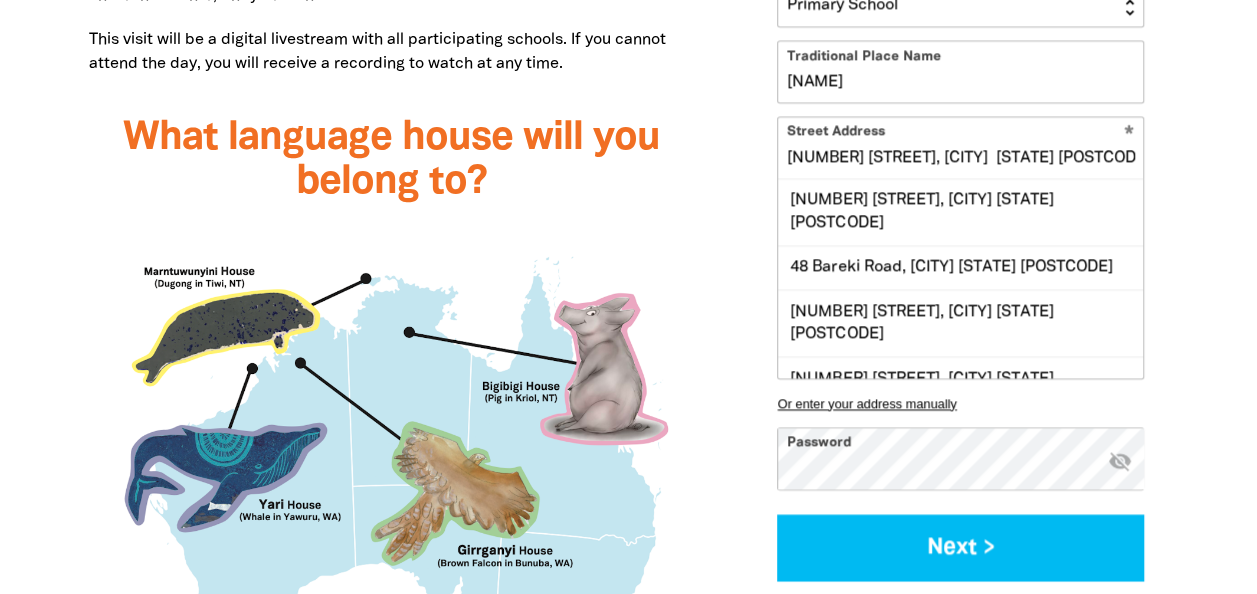 type on "[NAME]" 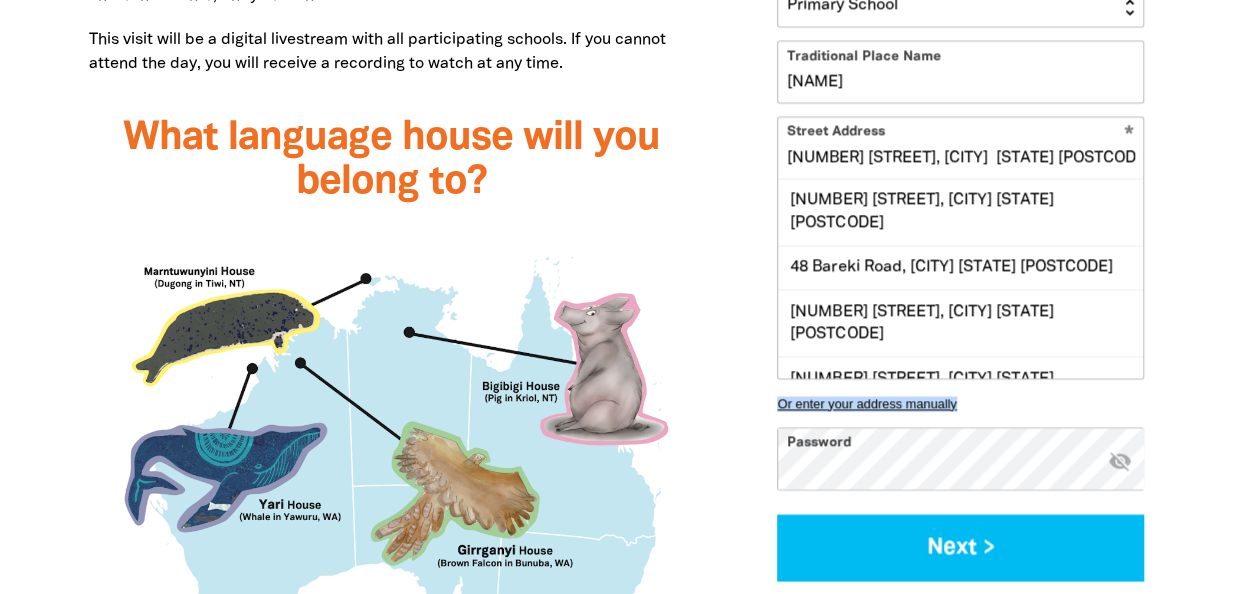 click on "Sign Up 1 2 Your details * First Name [FIRST] * Last Name [LAST] * Email [EMAIL] * Organisation Name [NAME] OOSH info If you are not a School or Education organisation, head to  go.greatbookswap.org.au  instead!  Organisation Type Early Learning Primary School High School K-12 University or TAFE Community Library Traditional Place Name [NAME] * Street Address [NUMBER] [STREET], [CITY]  [STATE] [POSTCODE] [NUMBER] [STREET], [CITY] [STATE] [POSTCODE] [NUMBER] [STREET], [CITY] [STATE] [POSTCODE] [NUMBER] [STREET], [CITY] [STATE] [POSTCODE] [NUMBER] [STREET], [CITY] [STATE] [POSTCODE] [NUMBER] [STREET], [CITY] [STATE] [POSTCODE] [NUMBER] [STREET], [CITY] [STATE] [POSTCODE] [NUMBER] [STREET], [CITY] [STATE] [POSTCODE] [NUMBER] [STREET], [CITY] [STATE] [POSTCODE] [NUMBER] [STREET], [CITY] [STATE] [POSTCODE] Or enter your address manually Password * visibility_off Next >" at bounding box center [960, -22] 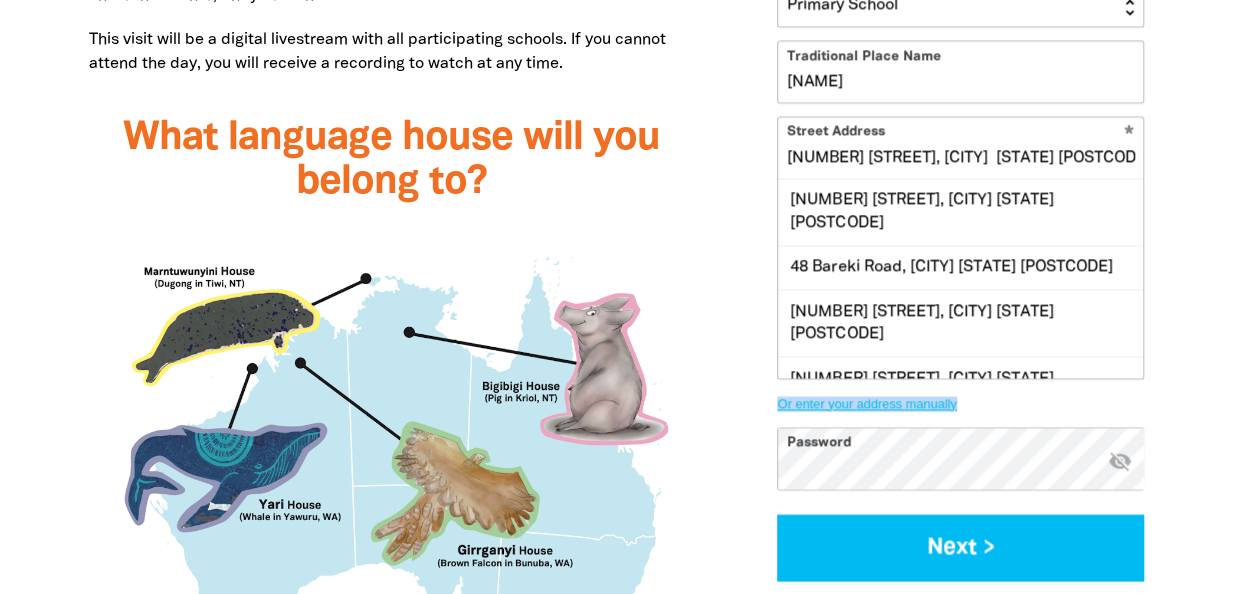 click on "Or enter your address manually" at bounding box center [960, 403] 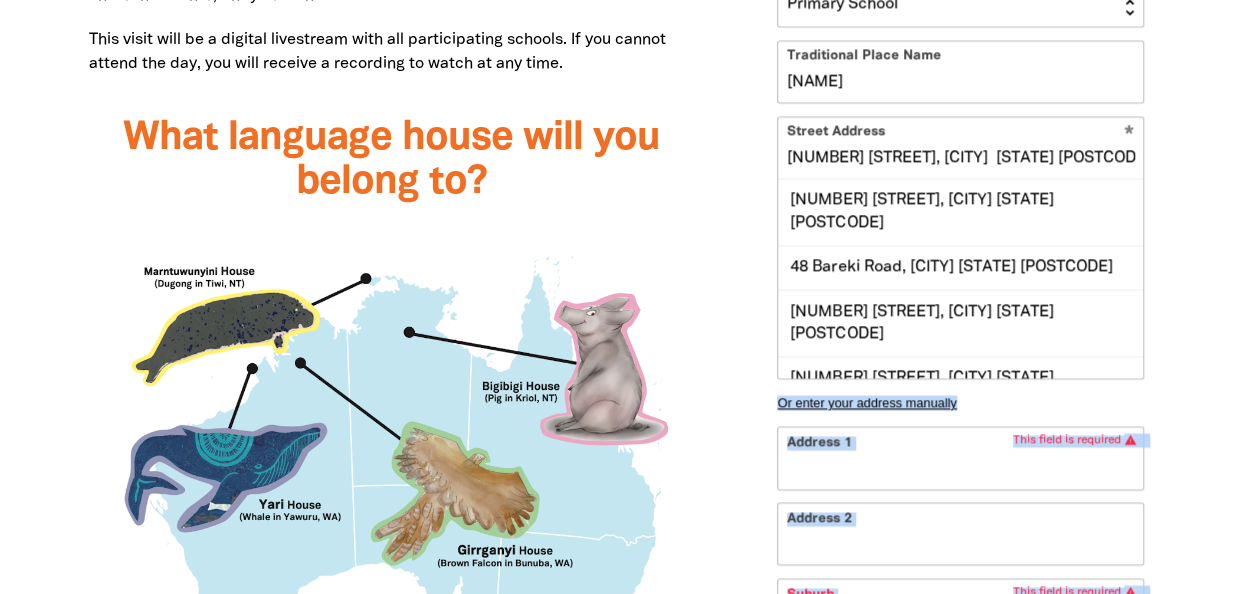 click on "Address 1" at bounding box center [960, 458] 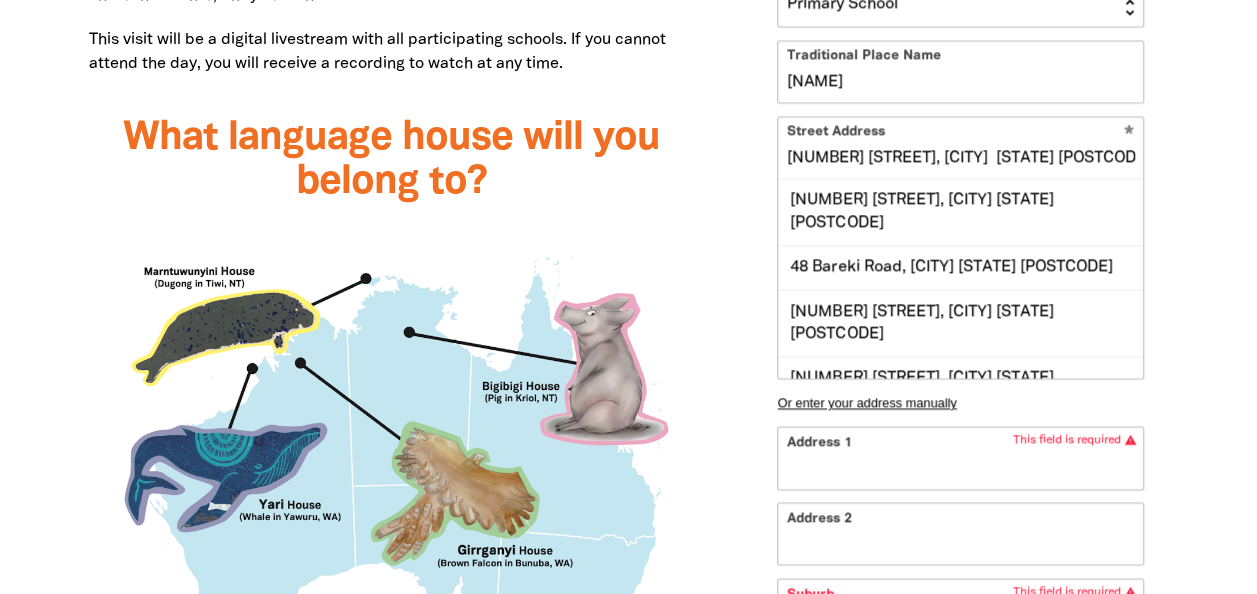 type on "7" 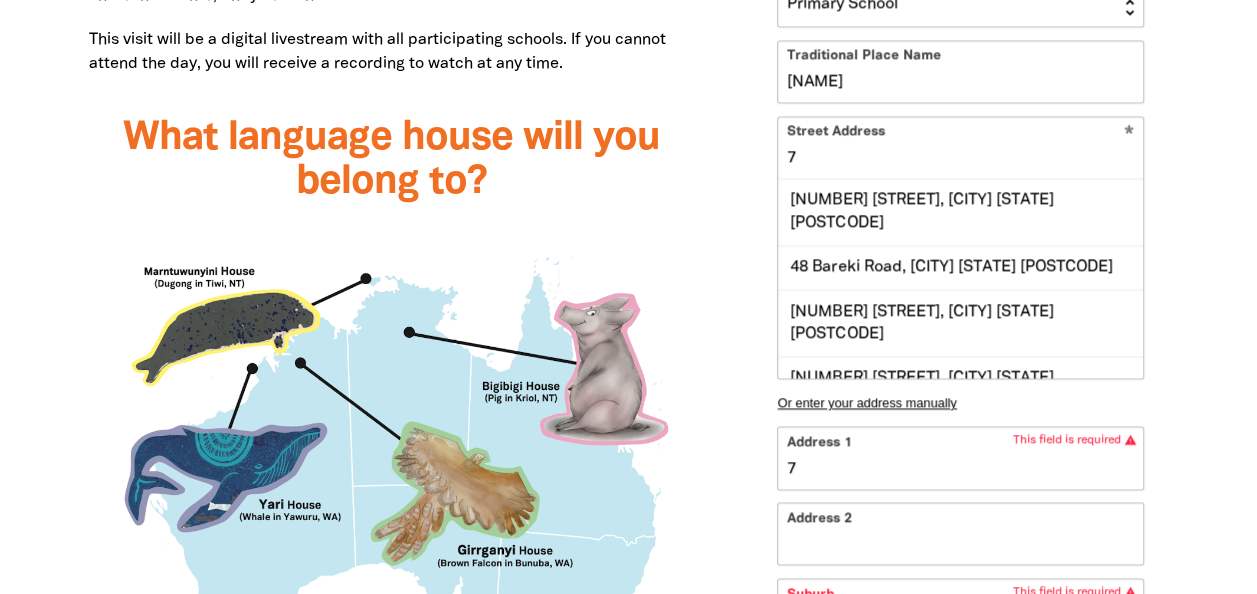 type on "70" 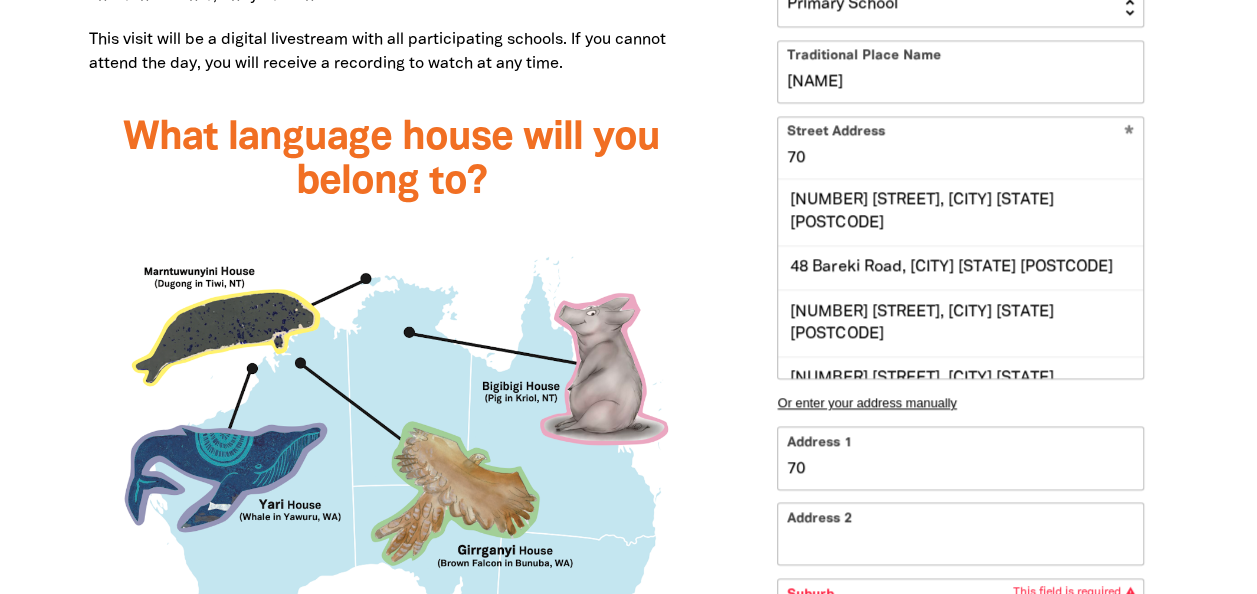 type on "70" 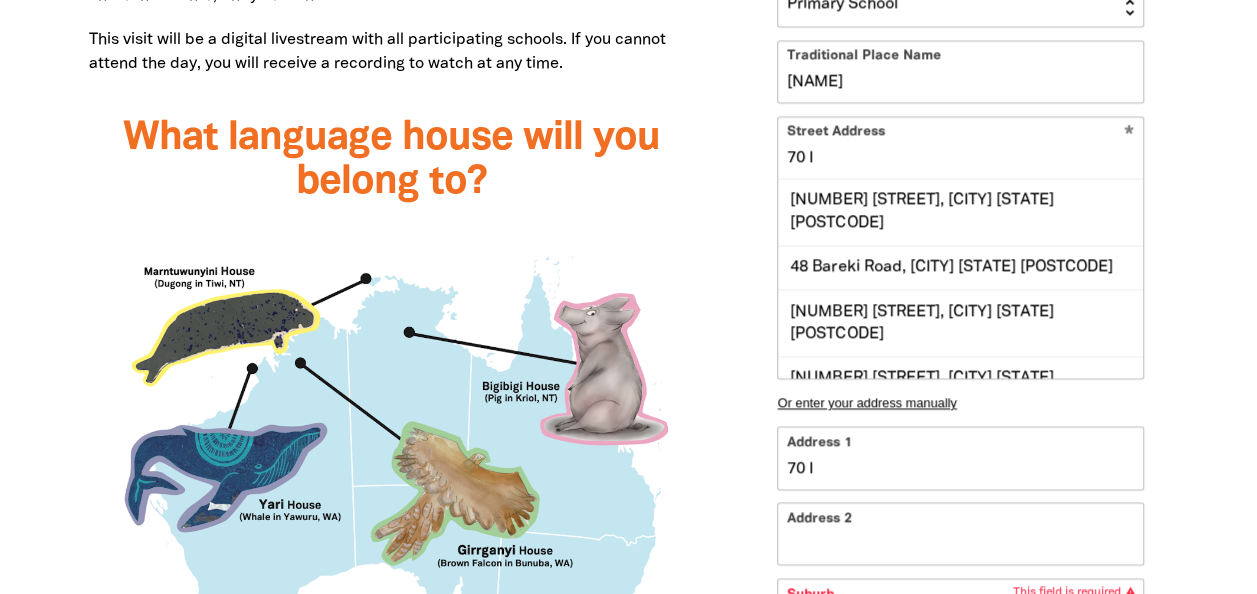 type on "70 Ia" 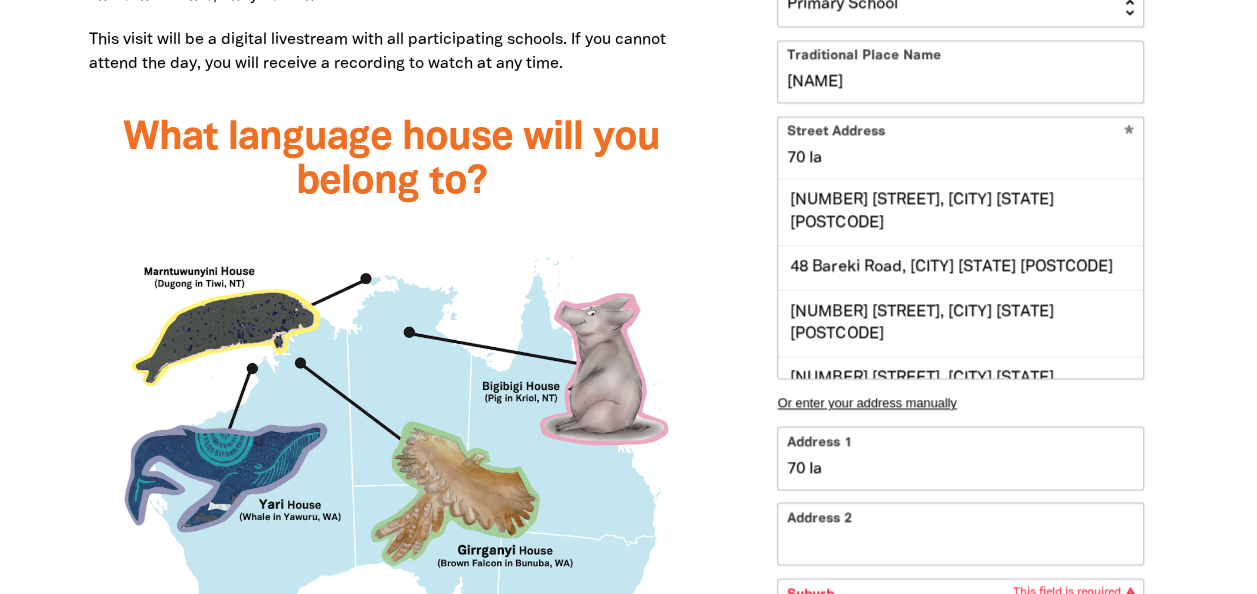 type on "70 Ian" 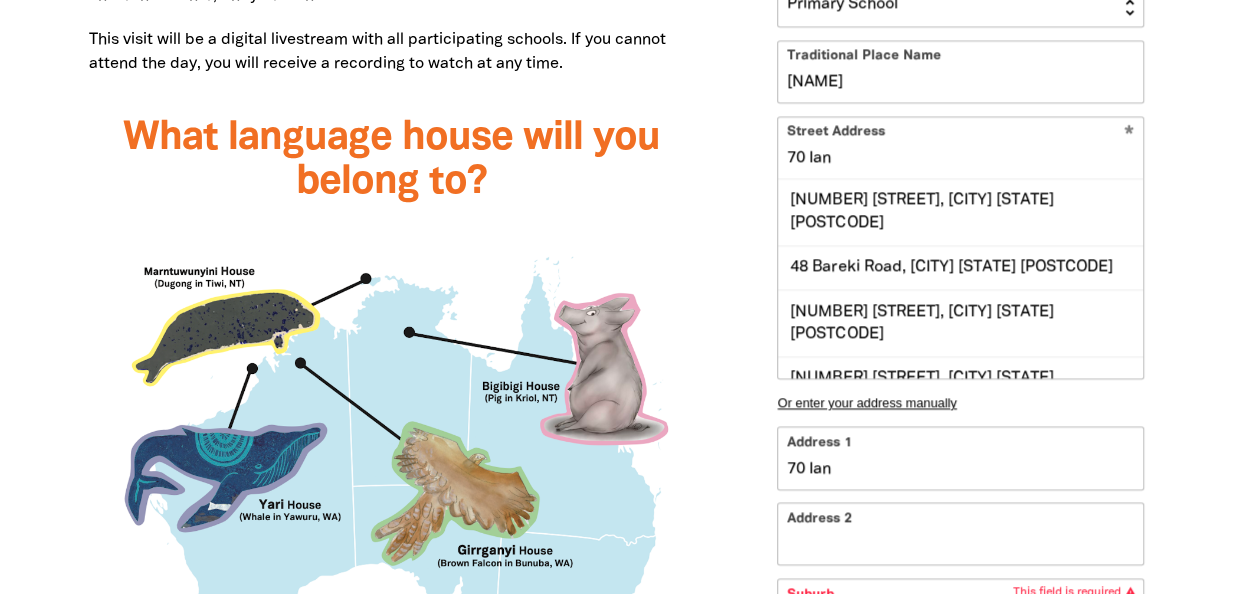 type on "70 Ian" 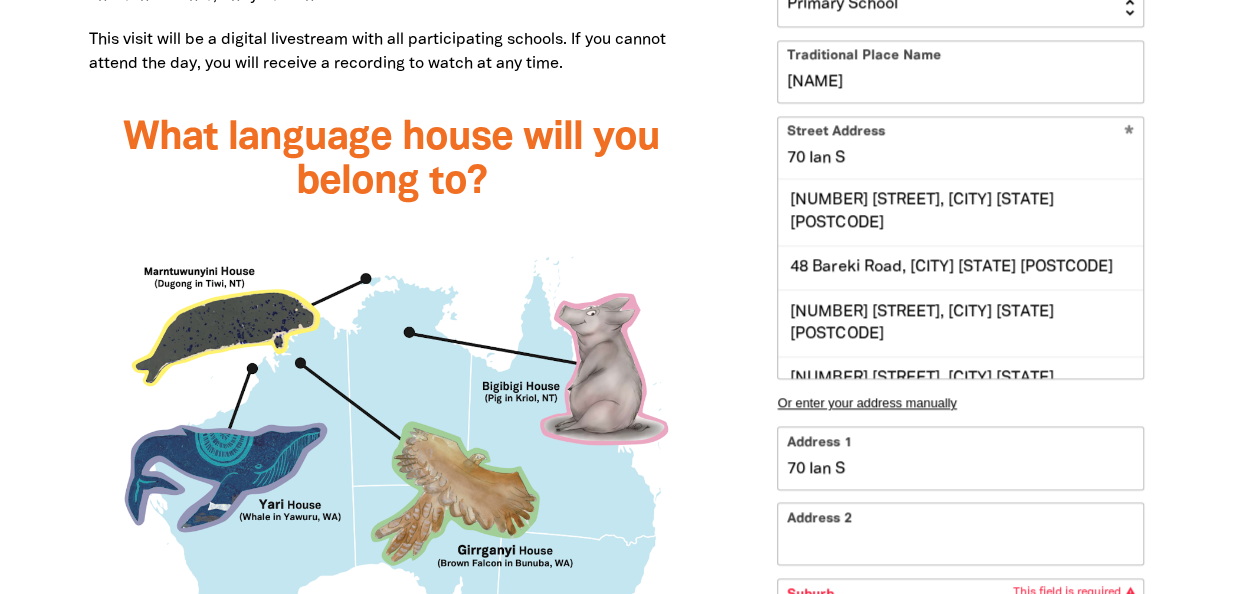 type on "70 Ian St" 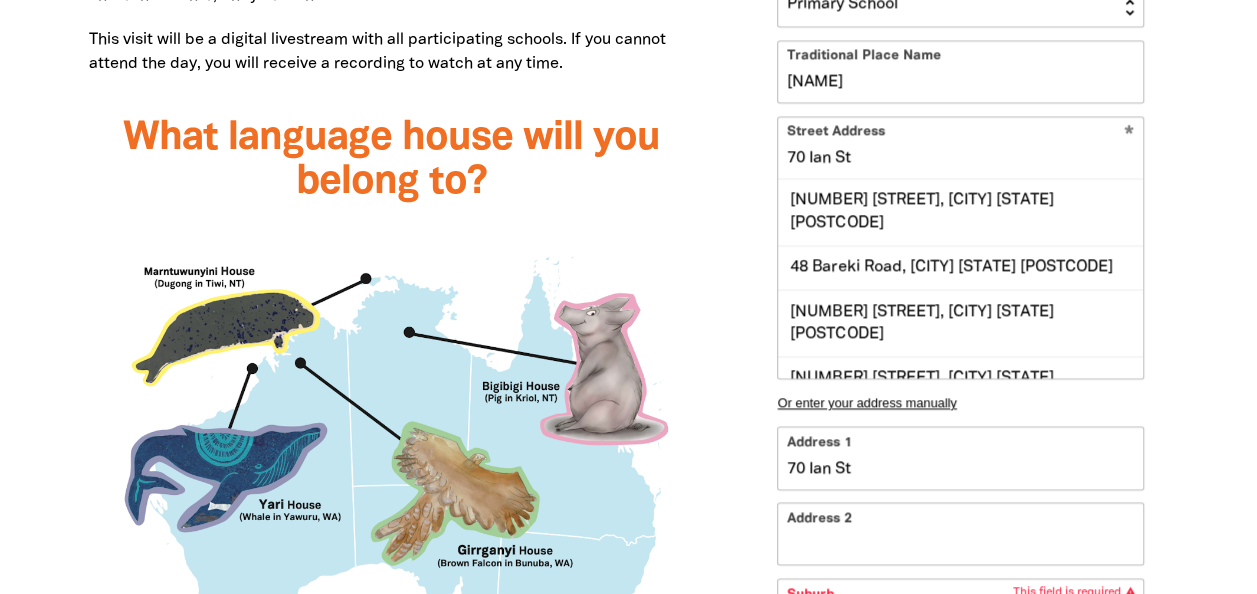 type on "70 Ian Str" 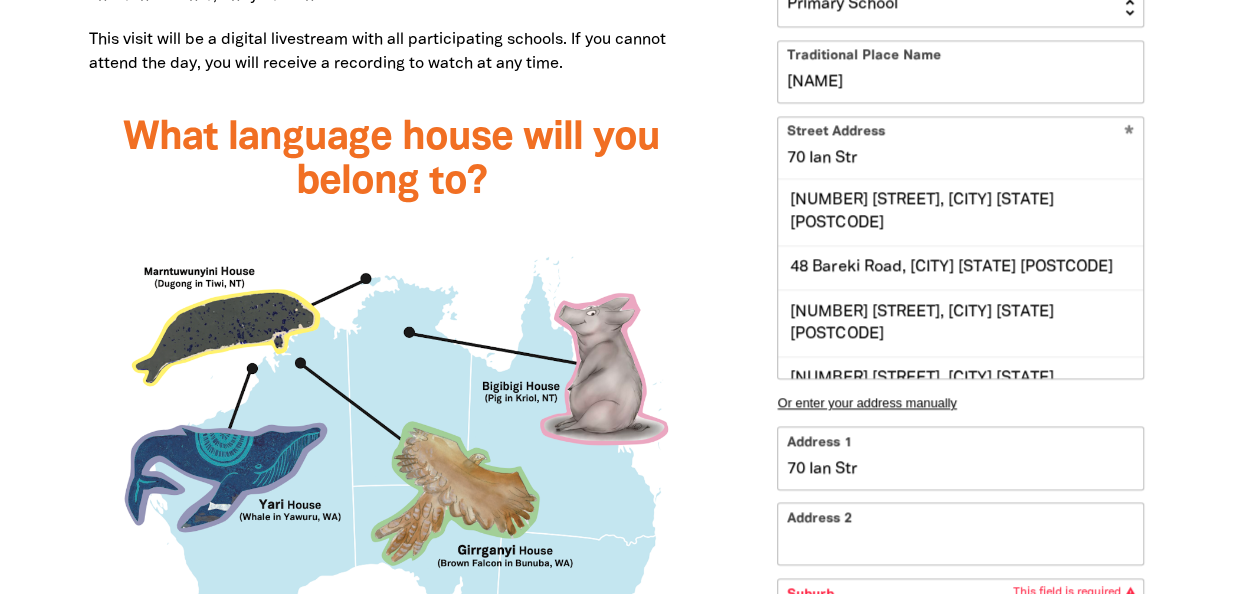 type on "70 Ian Str" 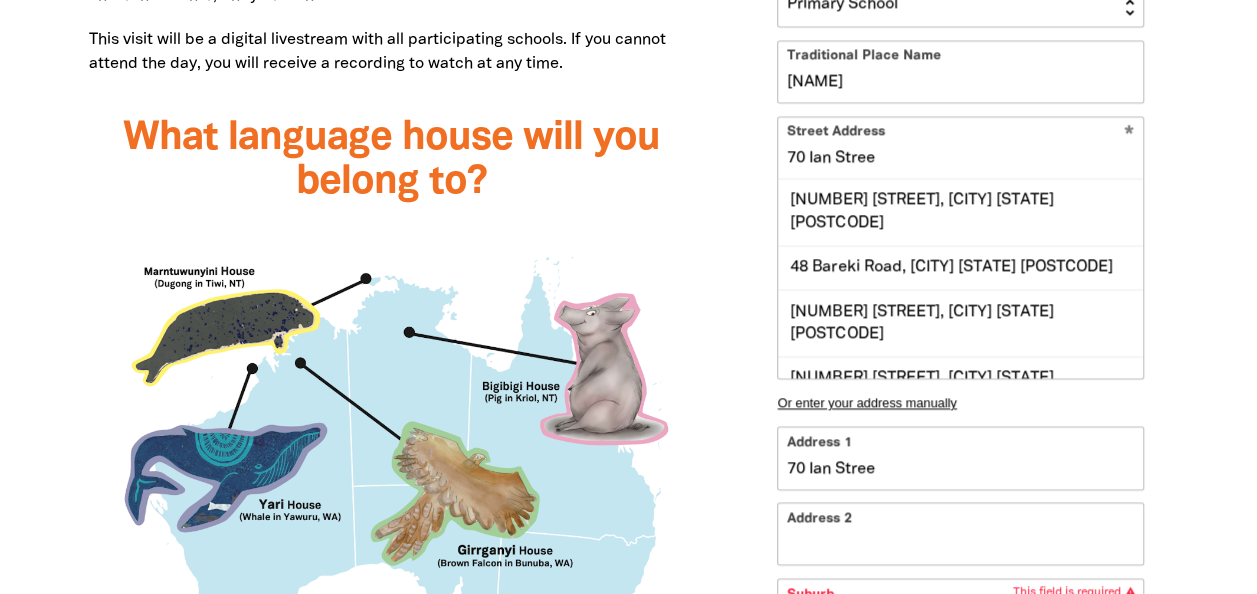 type on "70 Ian Street" 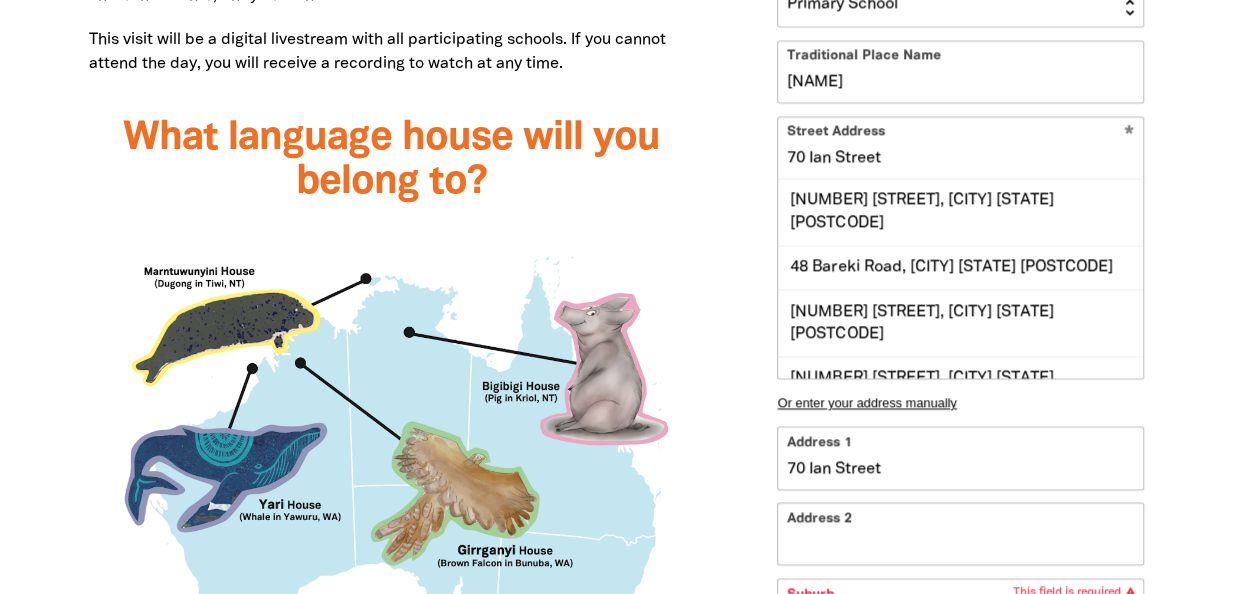type on "70 Ian Street" 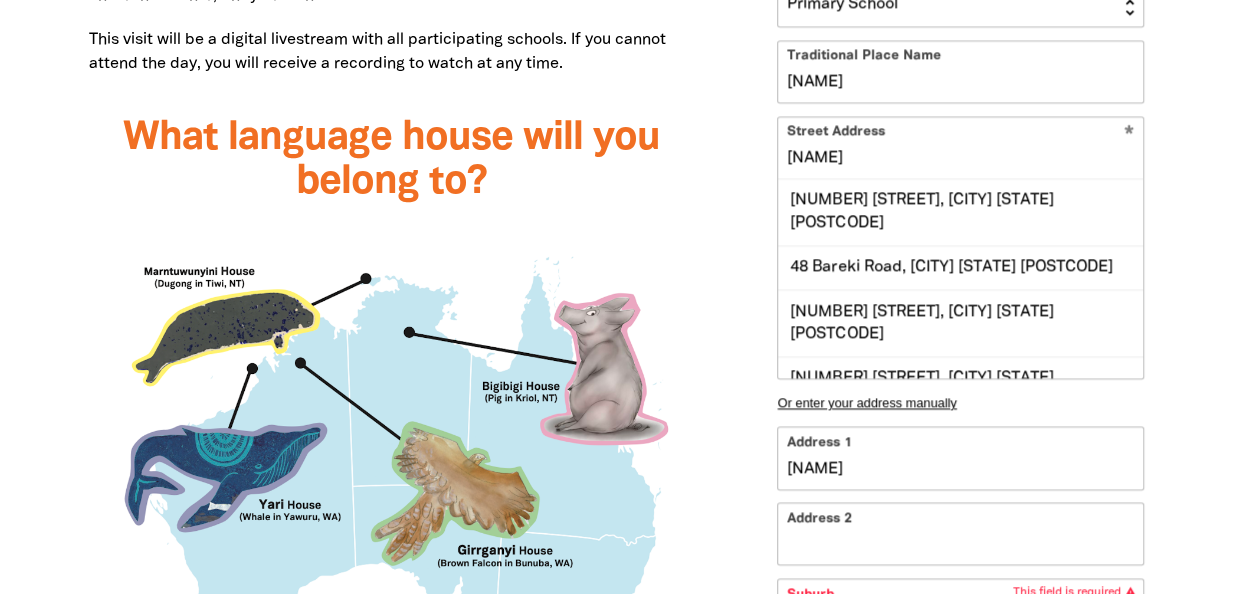type on "[NAME]" 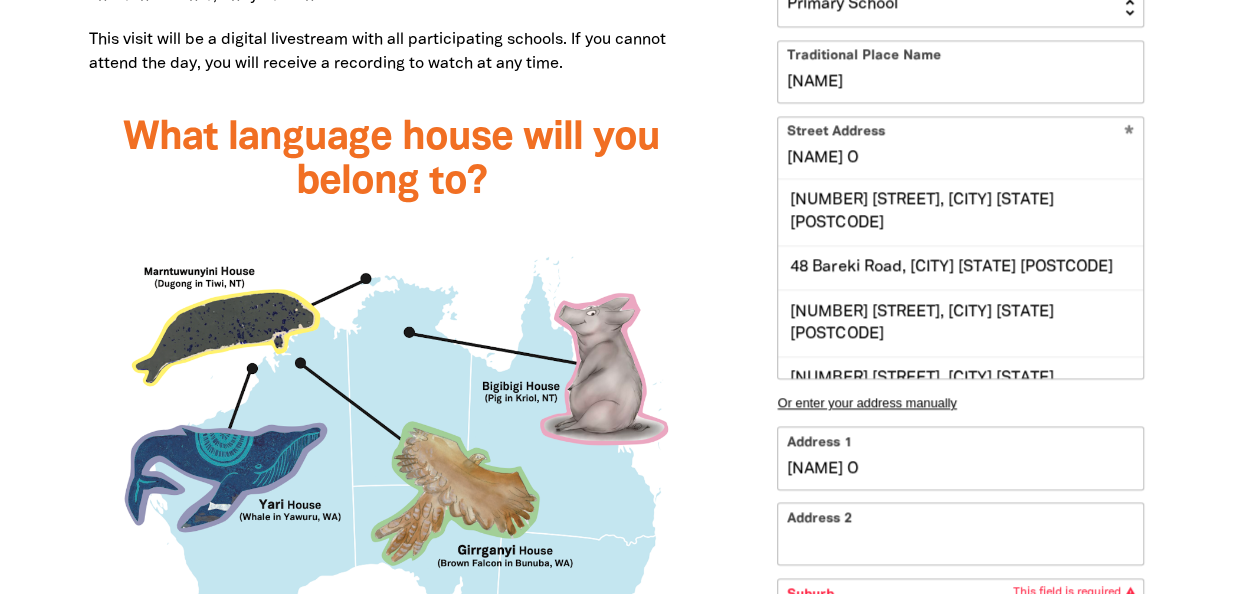 type on "[NAME] OO" 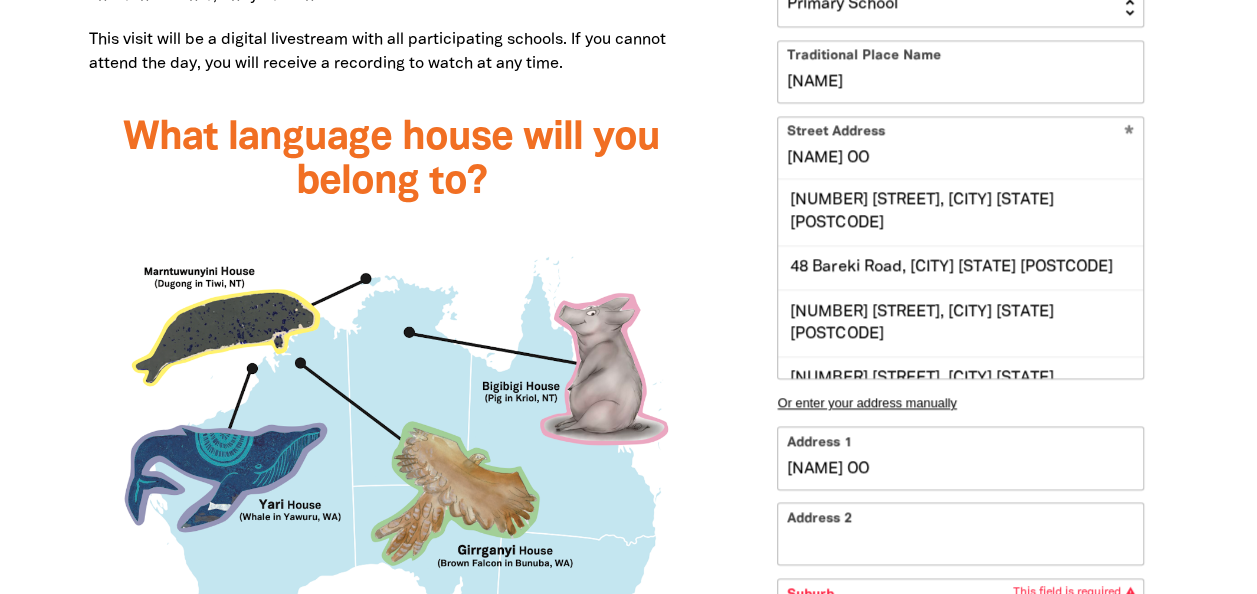 type on "[NAME] OOS" 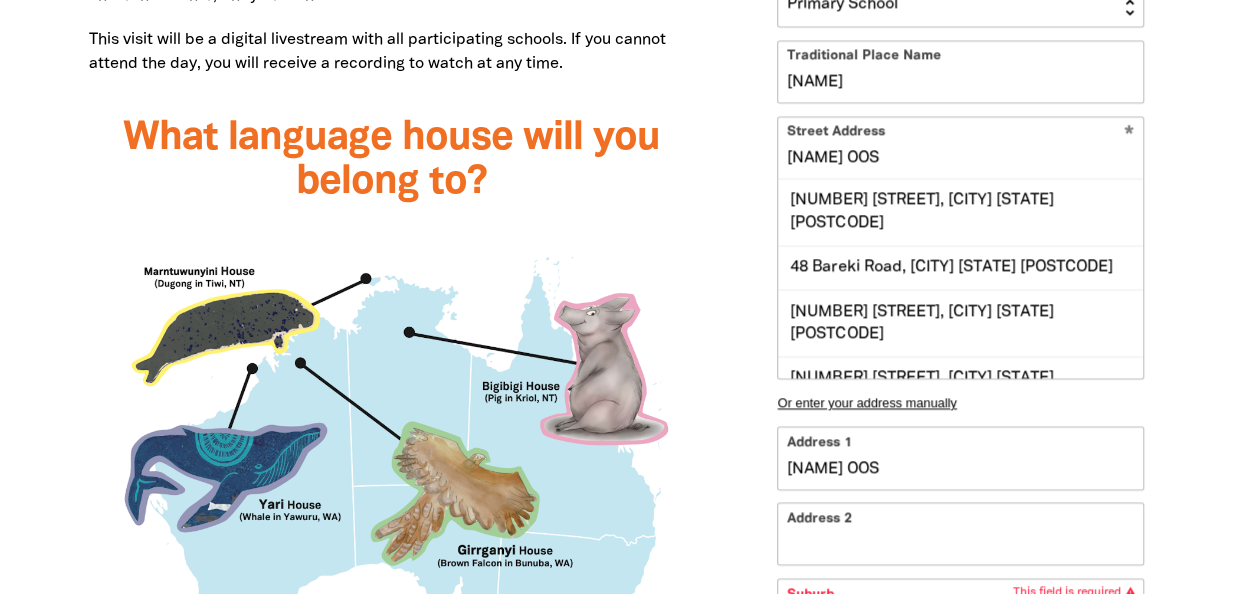 type on "Eleebana OOSH" 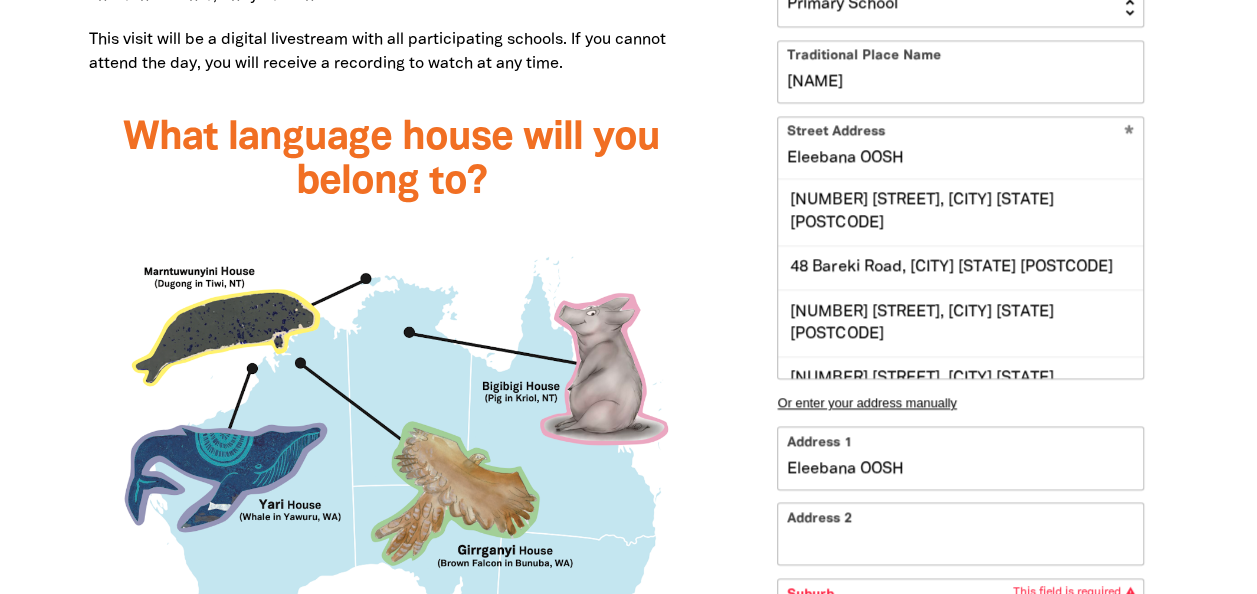 type on "Eleebana OOSH" 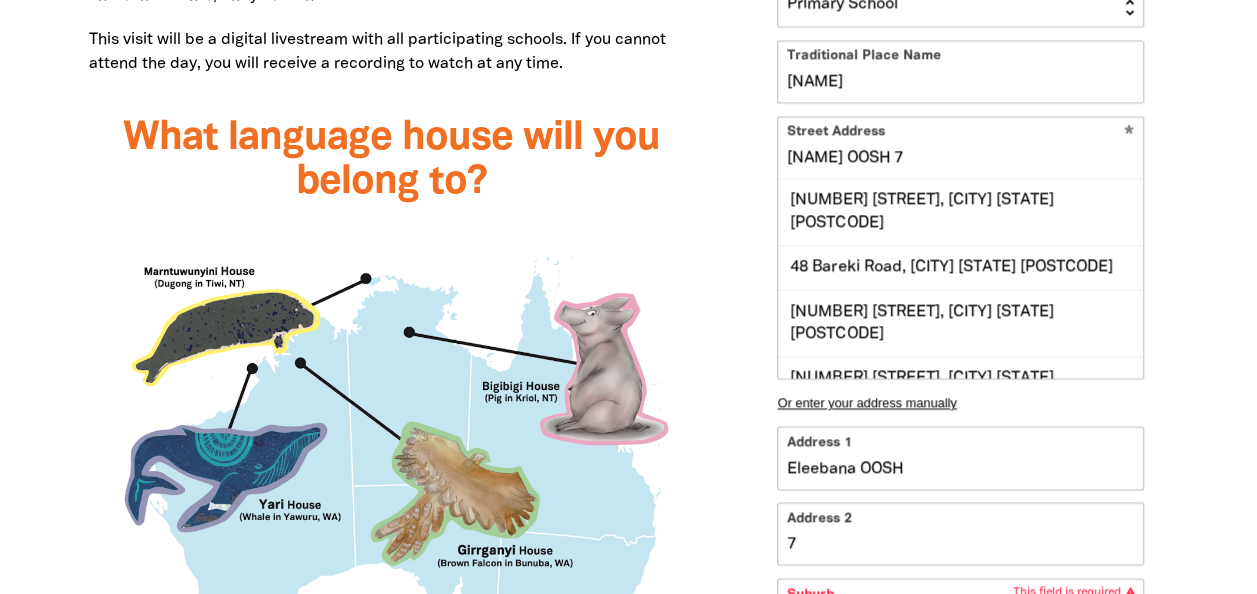 type on "[NAME] OOSH 70" 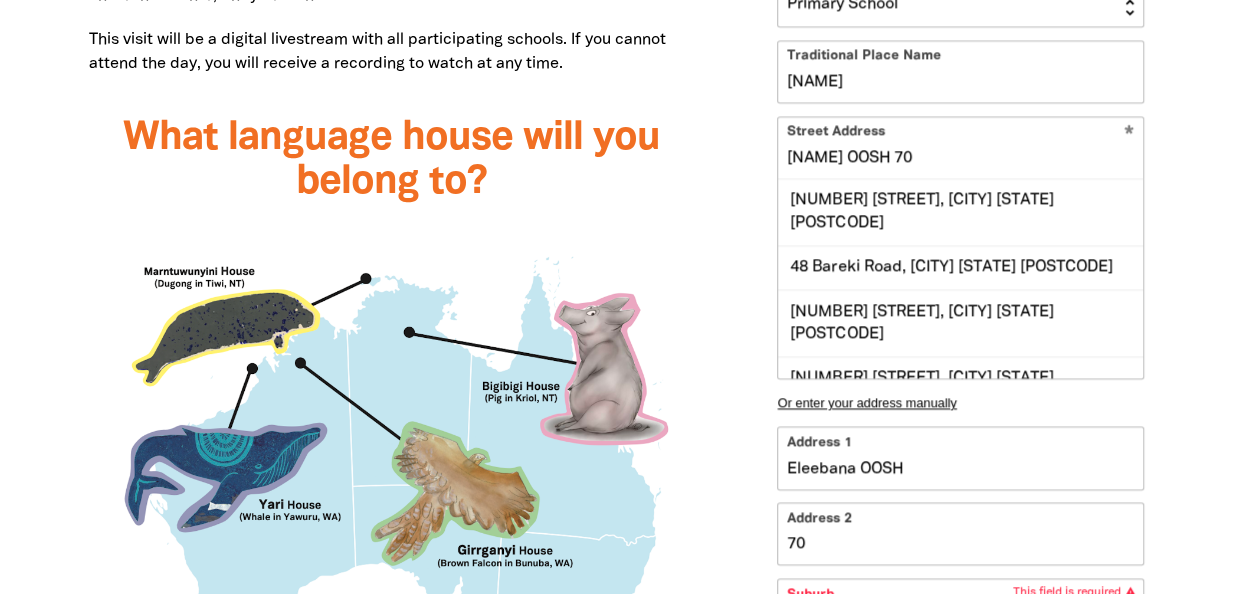 type on "70" 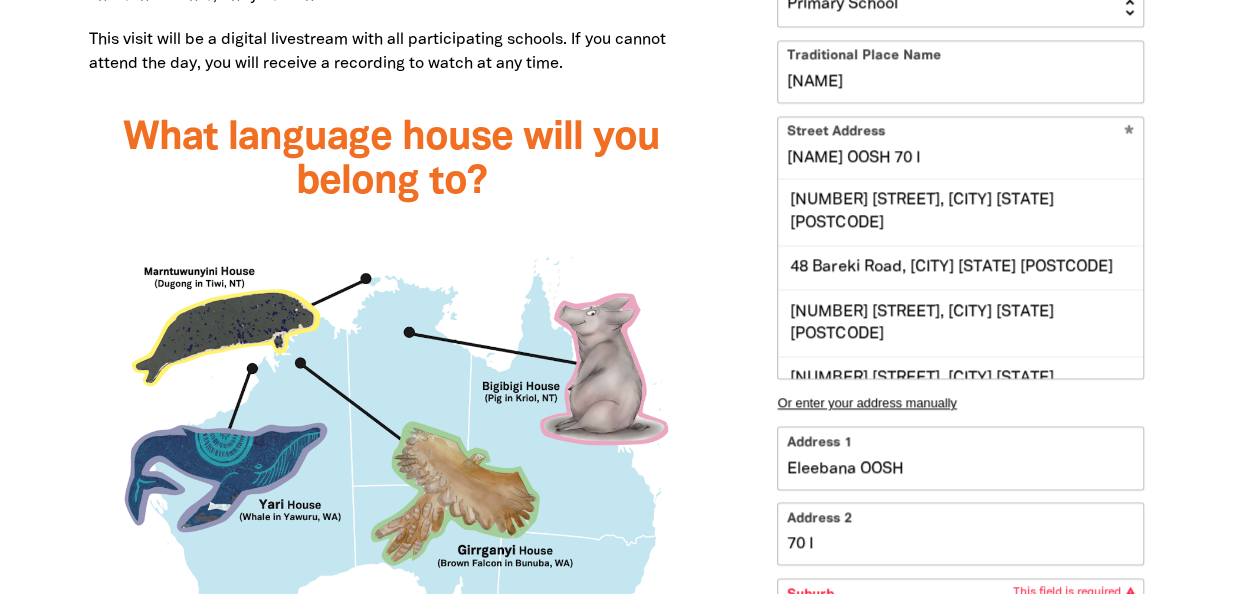 type on "[NAME] OOSH 70 Ia" 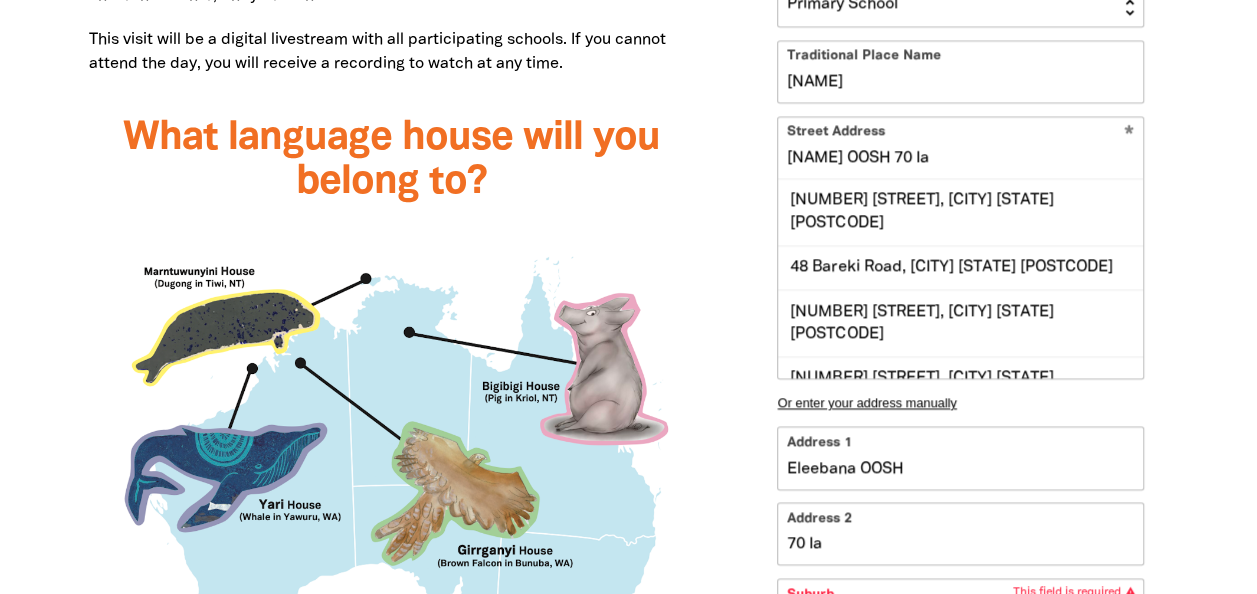 type on "[NAME] OOSH 70 Ian" 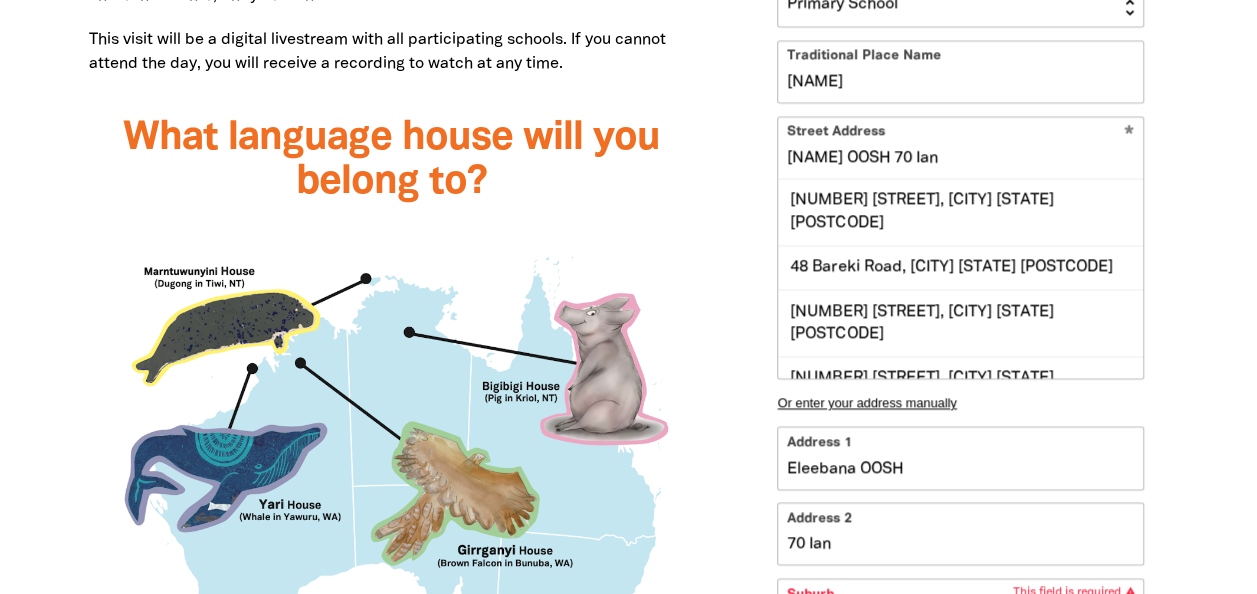 type on "70 Ian" 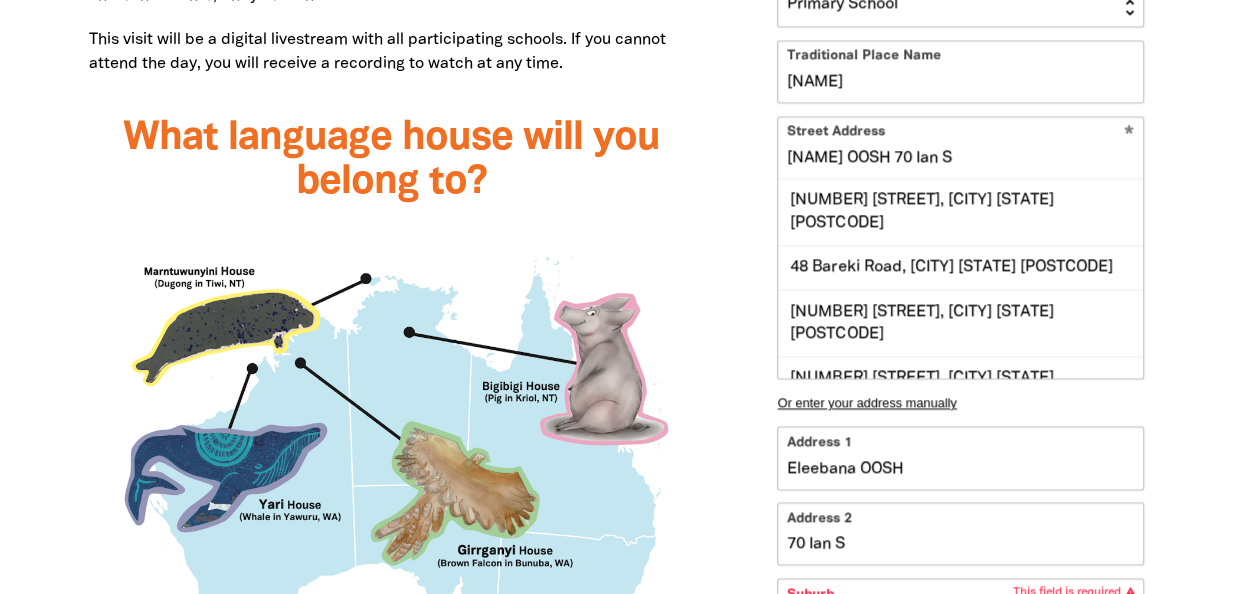 type on "[NAME] OOSH 70 Ian St" 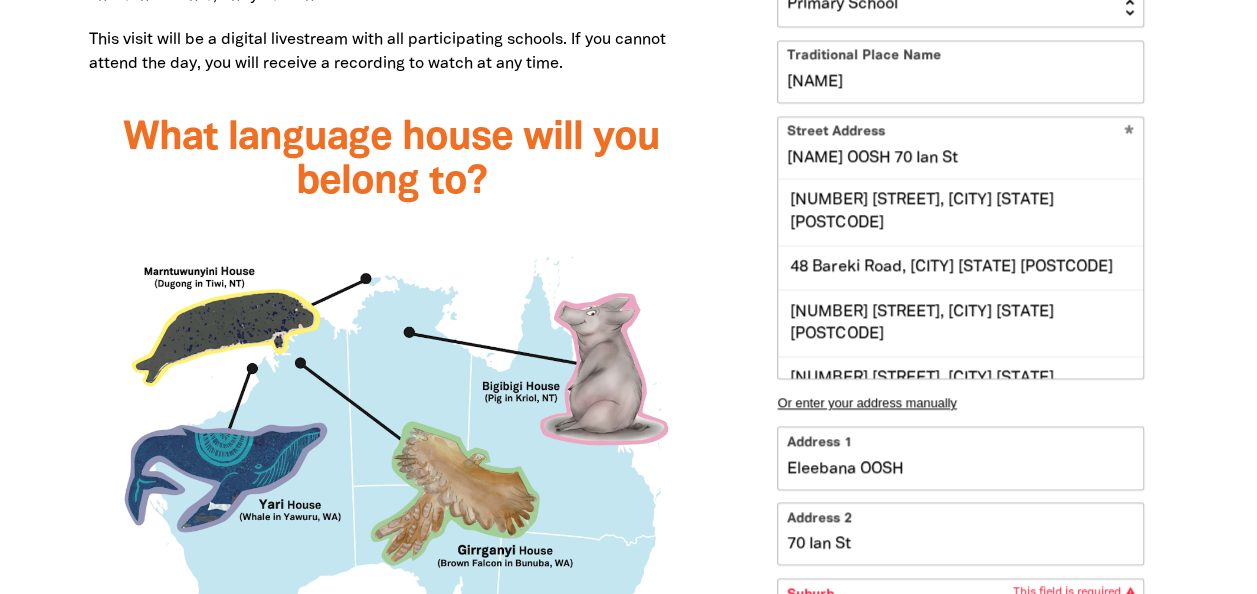 type on "[NAME] OOSH 70 Ian Str" 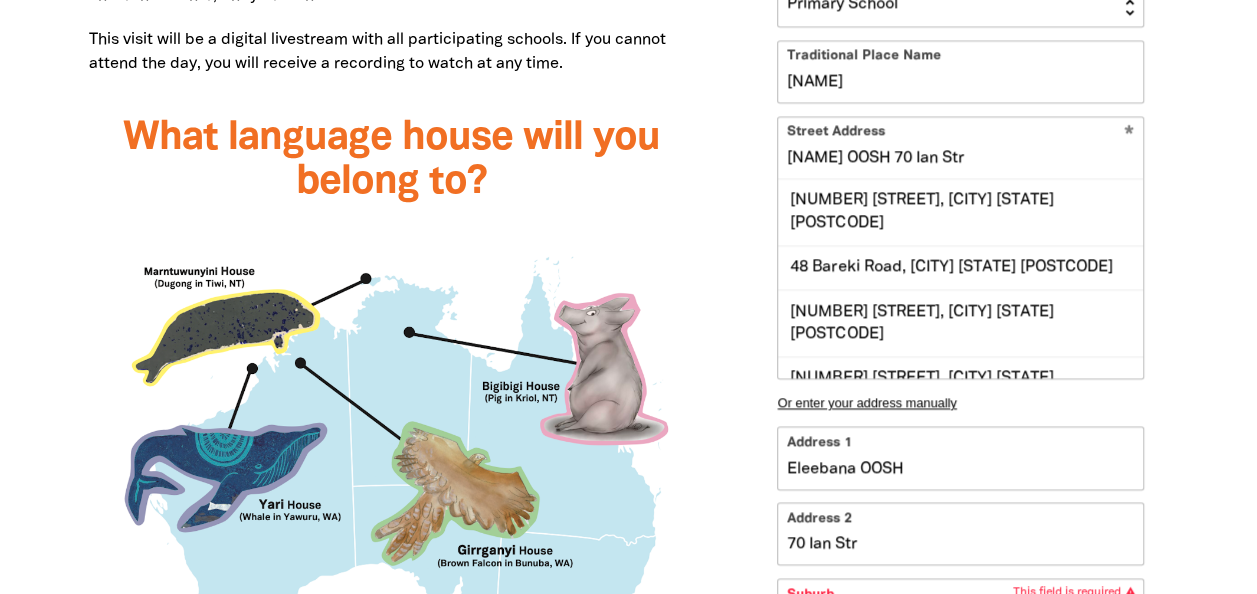 type on "[NAME] OOSH 70 Ian Stre" 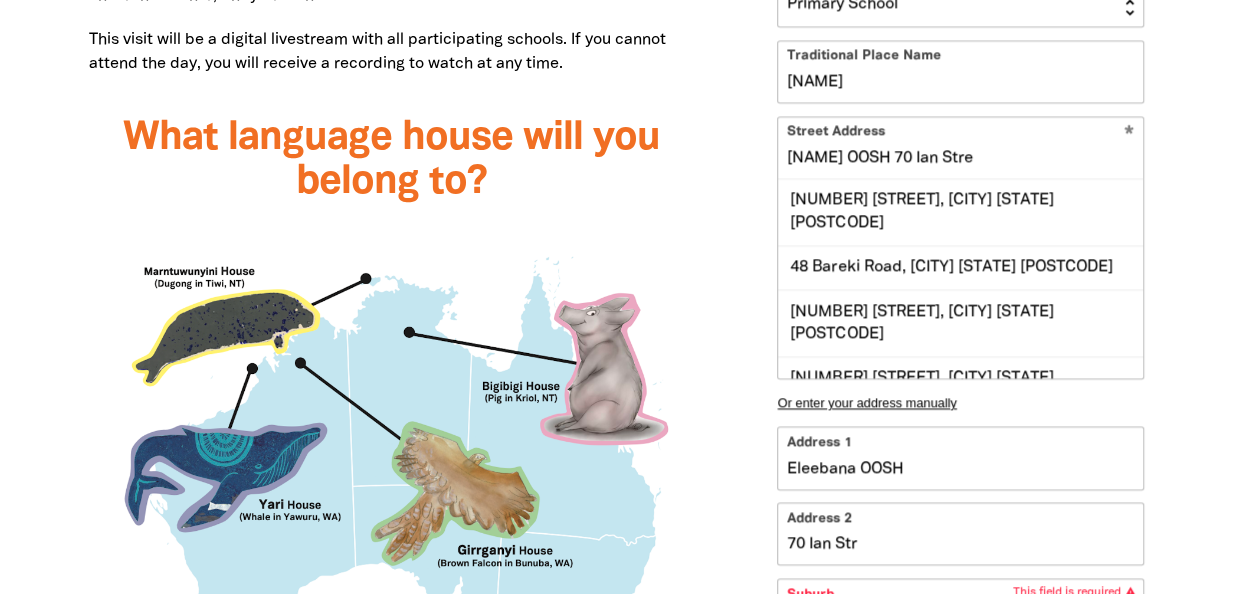 type on "[STREET], [CITY], [STATE]" 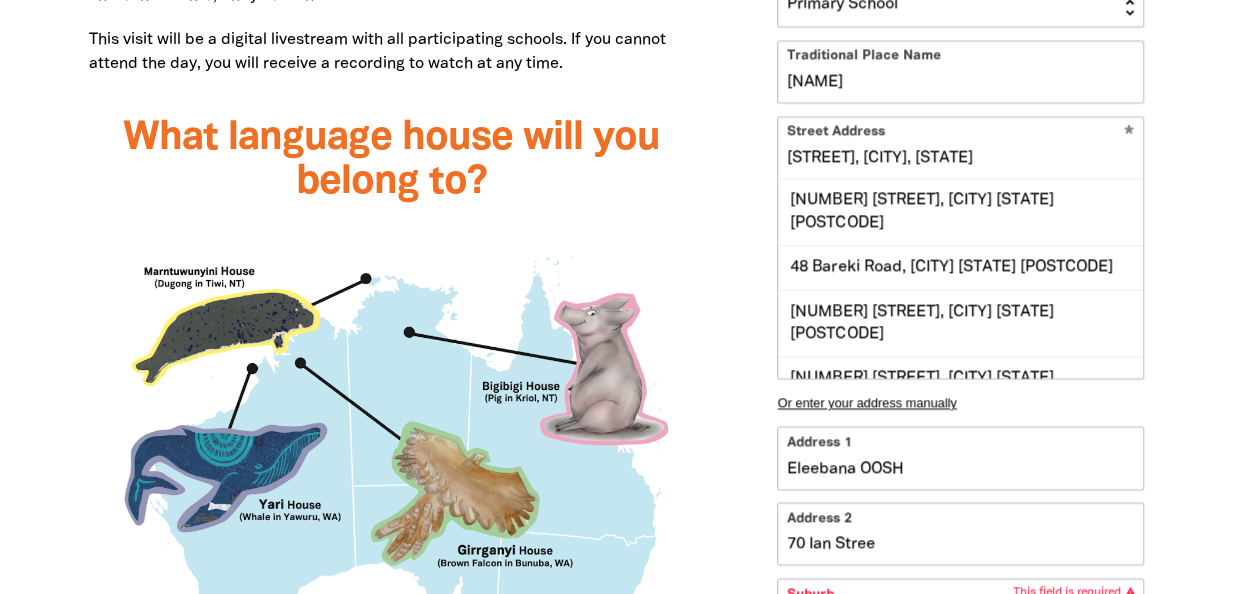 type on "[NAME] OOSH 70 Ian Street" 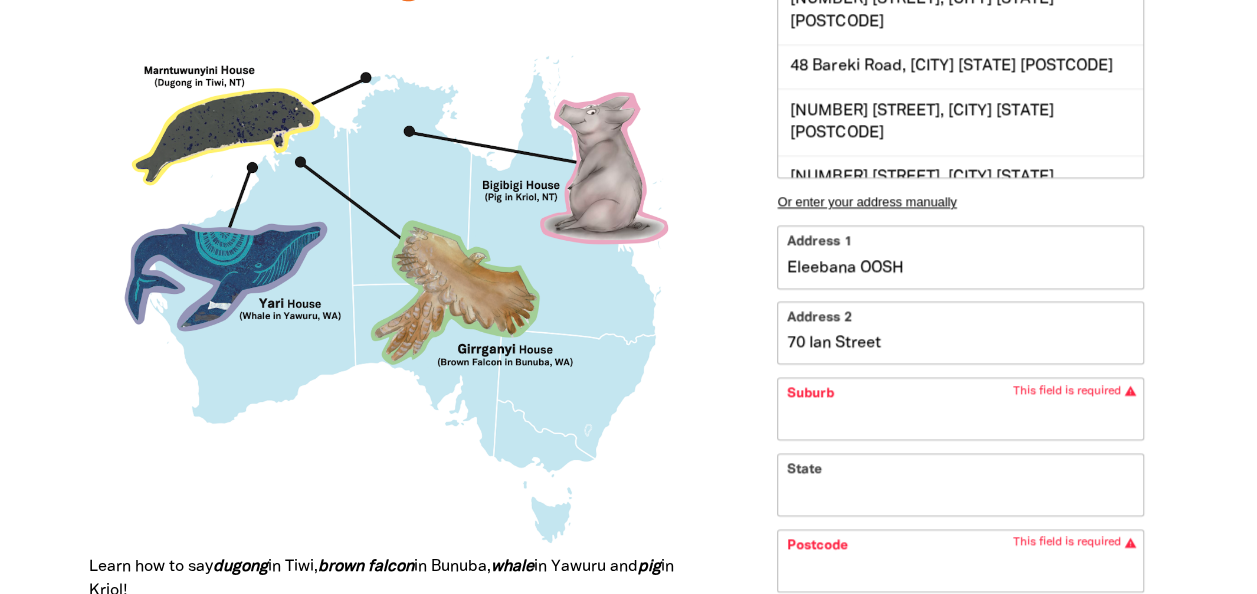 scroll, scrollTop: 2028, scrollLeft: 0, axis: vertical 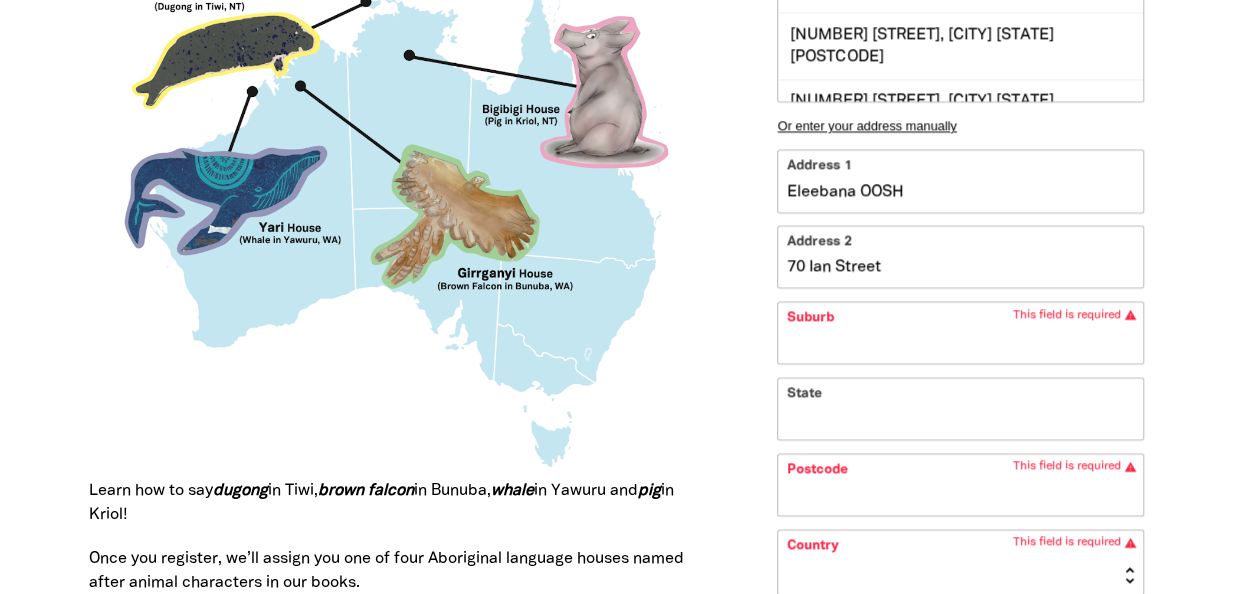type on "70 Ian Street" 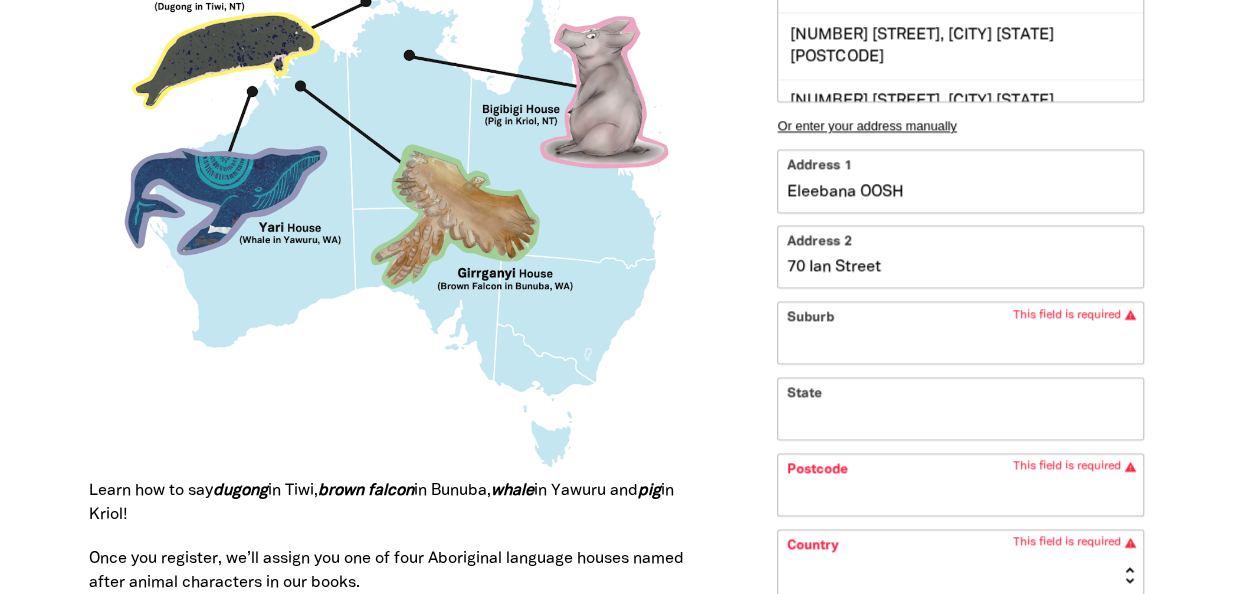 click on "Suburb" at bounding box center (960, 334) 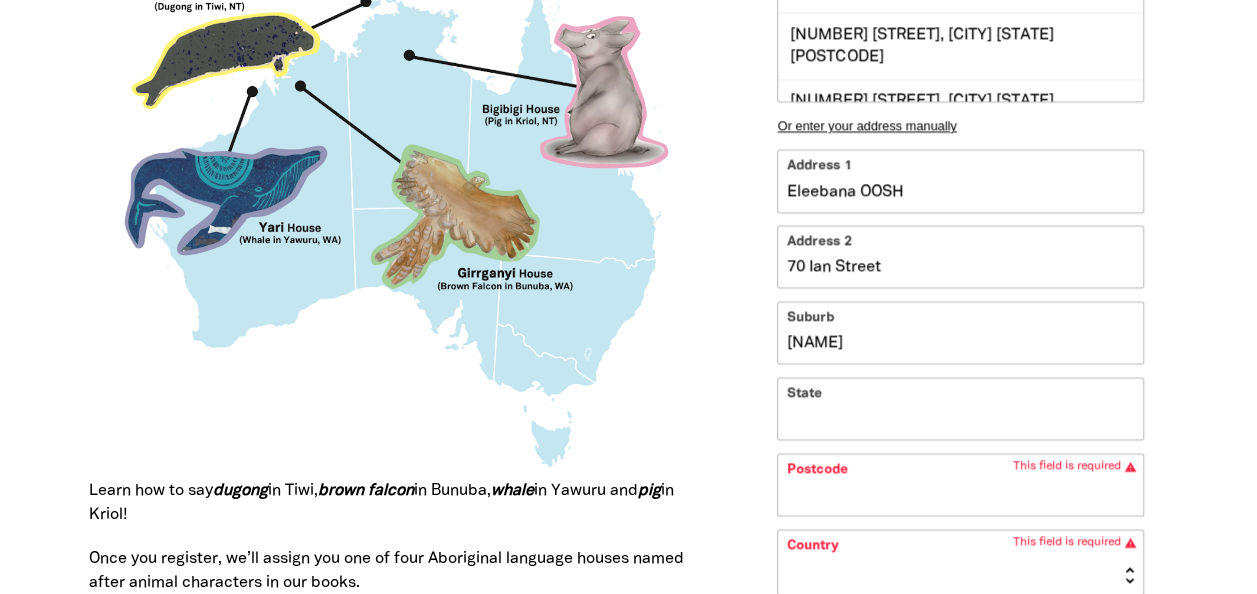 type on "[STREET], [CITY], [STATE]" 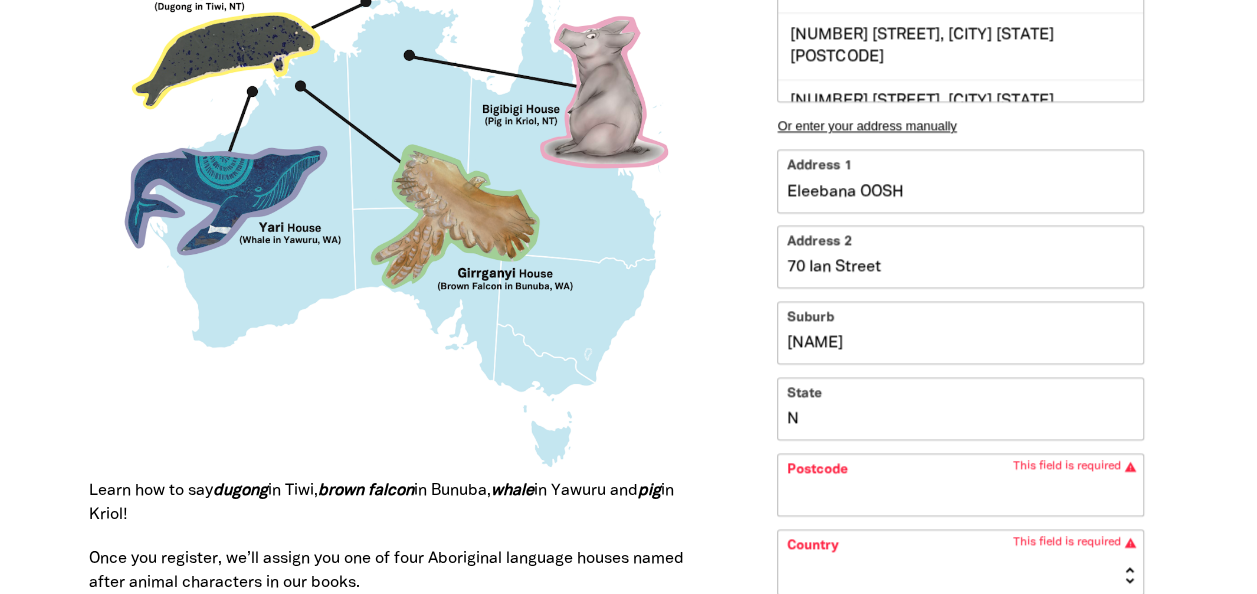 type on "[NAME] OOSH 70 Ian Street, [CITY], [STATE] [POSTCODE]" 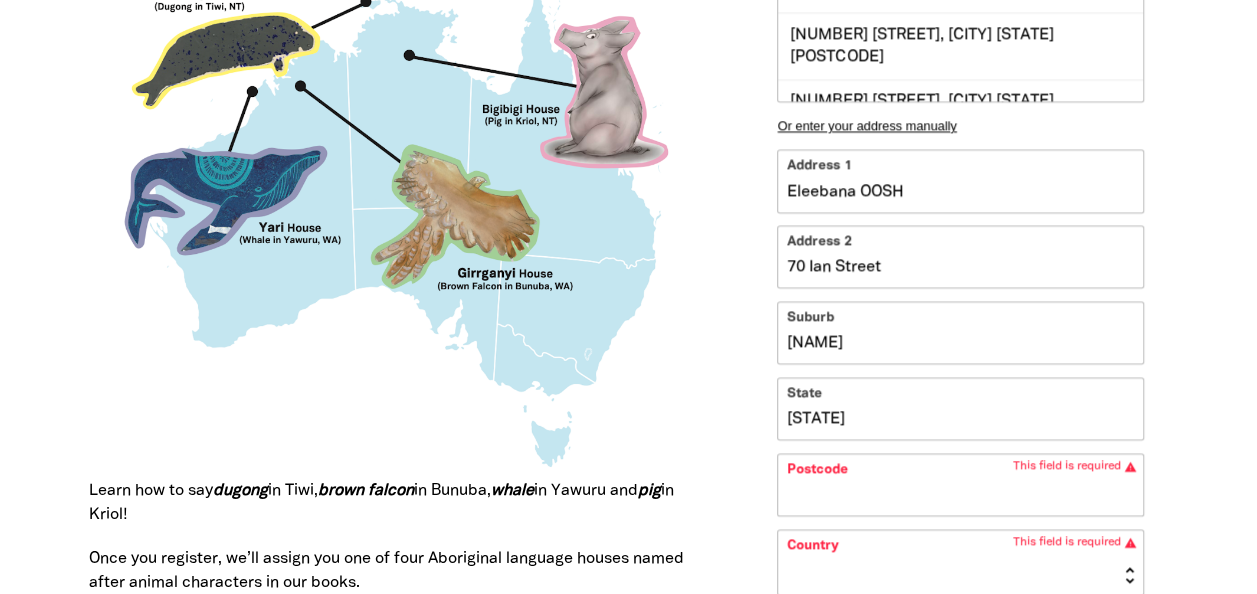 type on "[NAME] OOSH 70 Ian Street, [CITY], [STATE]" 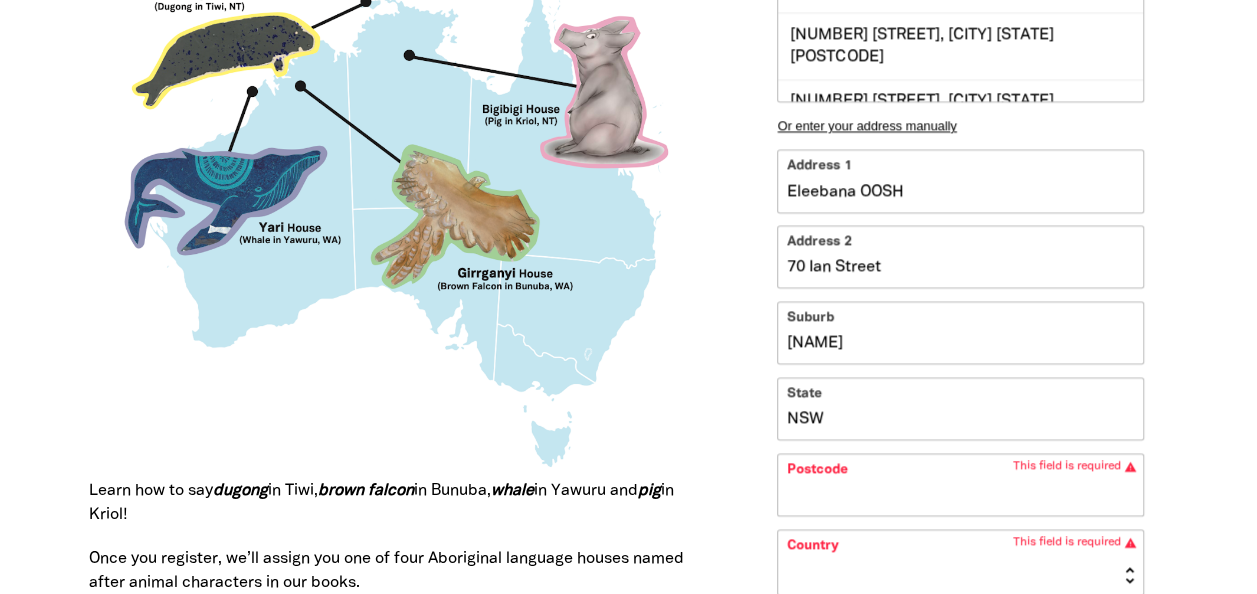type on "NSW" 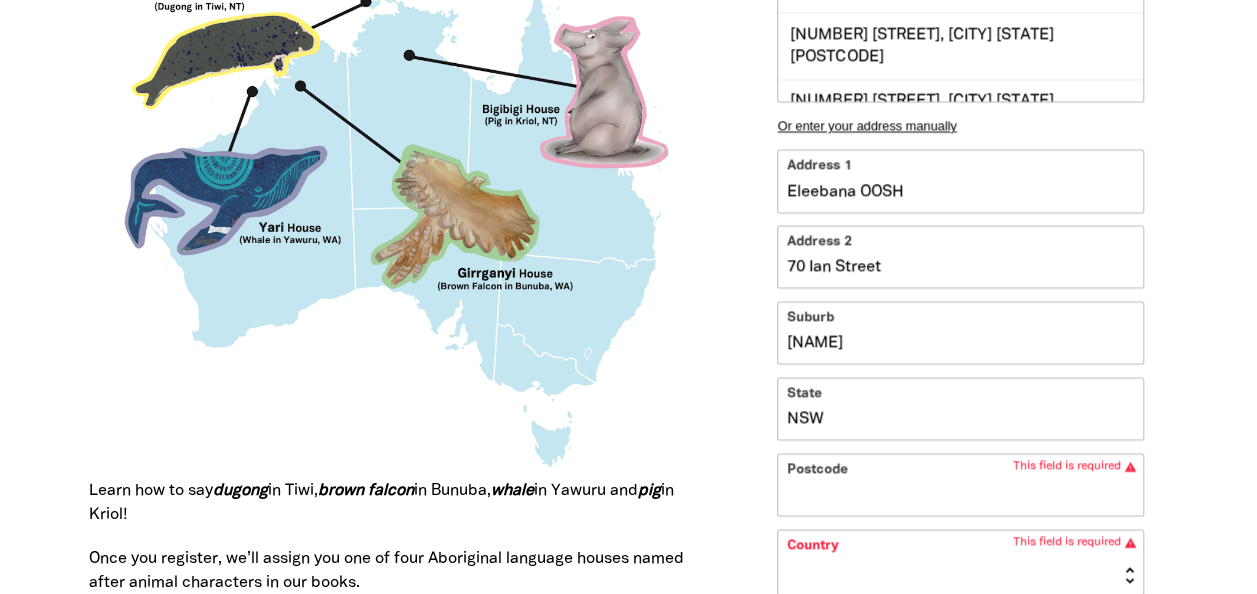 click on "Postcode" at bounding box center (960, 485) 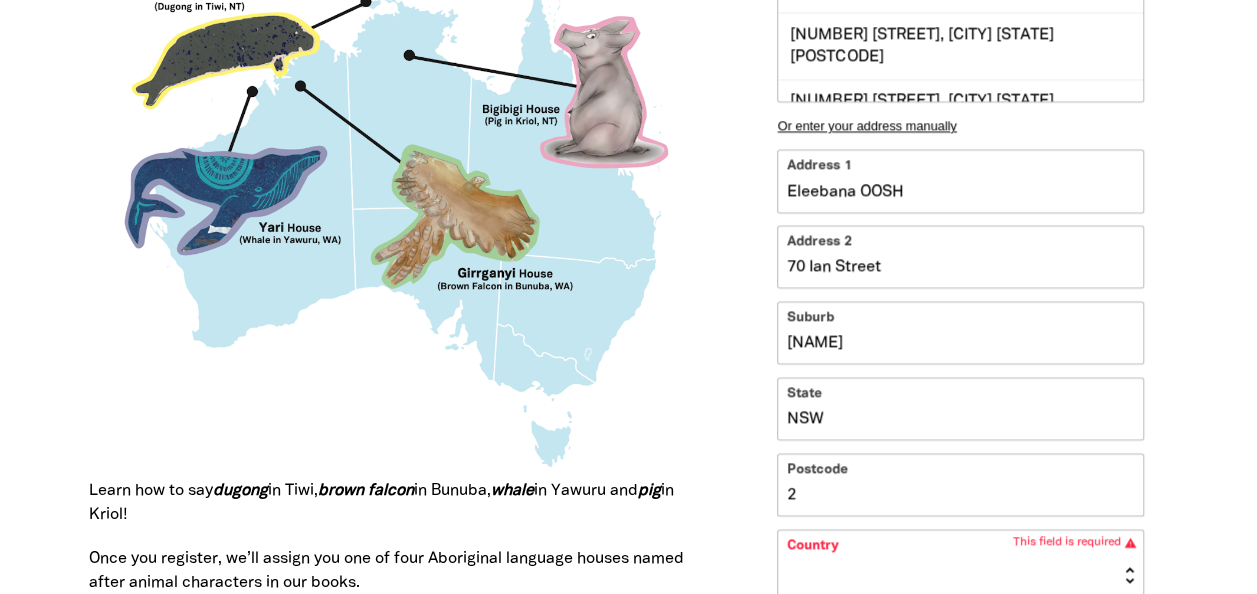 type on "[STREET], [CITY], [STATE] [NUMBER]" 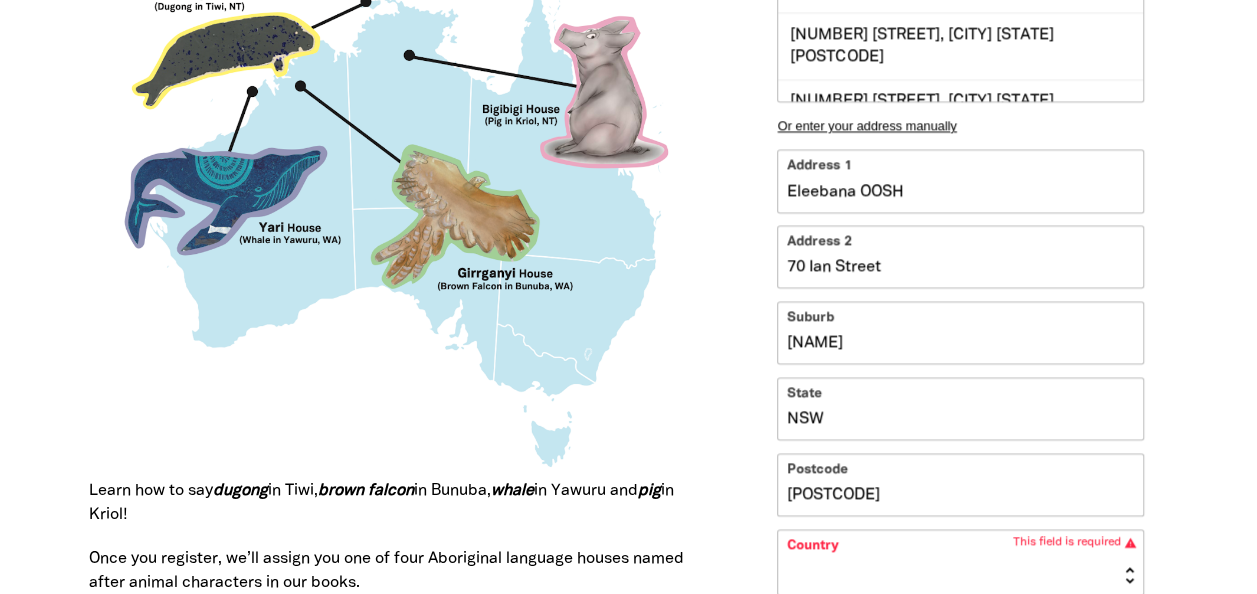 type on "[STREET], [CITY], [STATE] [POSTCODE]" 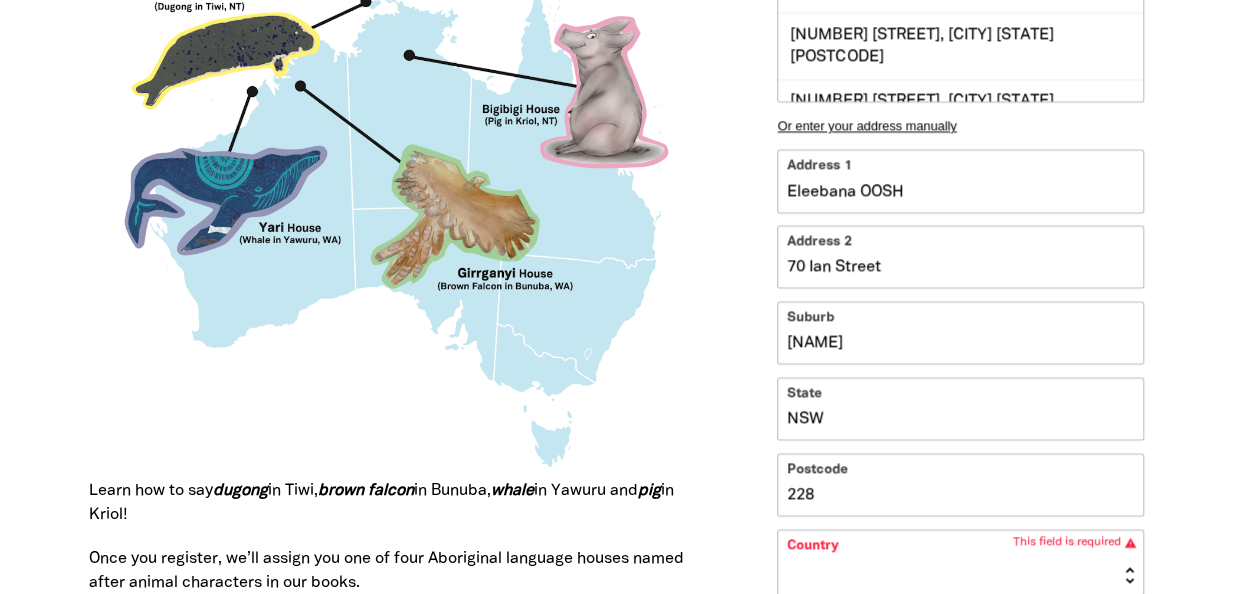 type on "[STREET], [CITY], [STATE] [POSTCODE]" 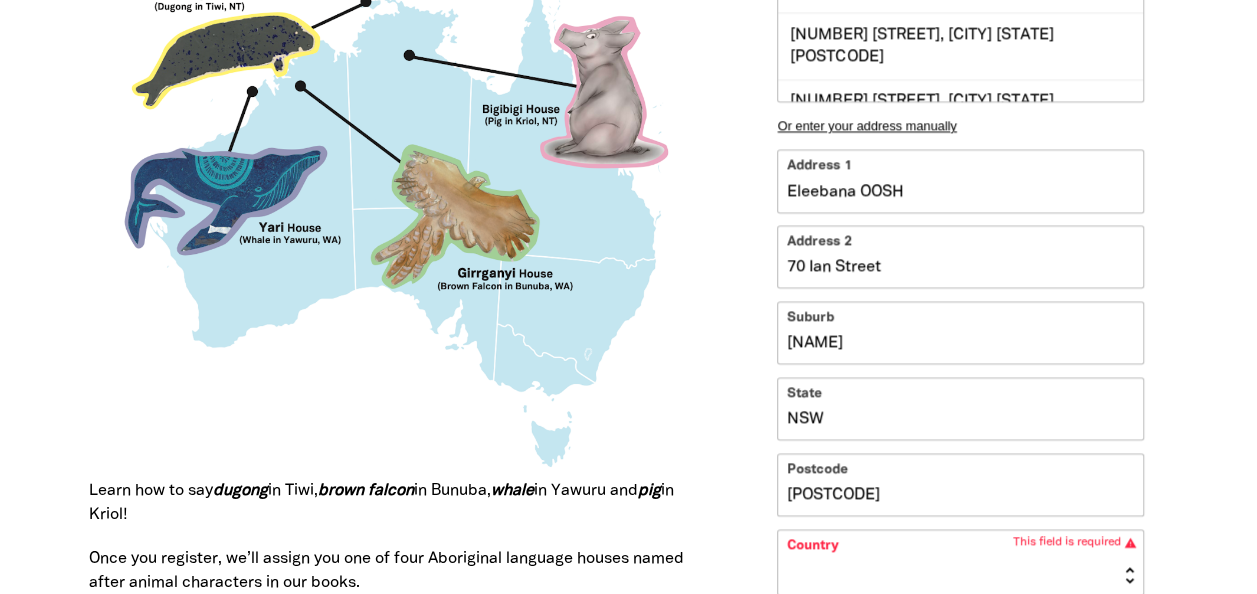 type on "[POSTCODE]" 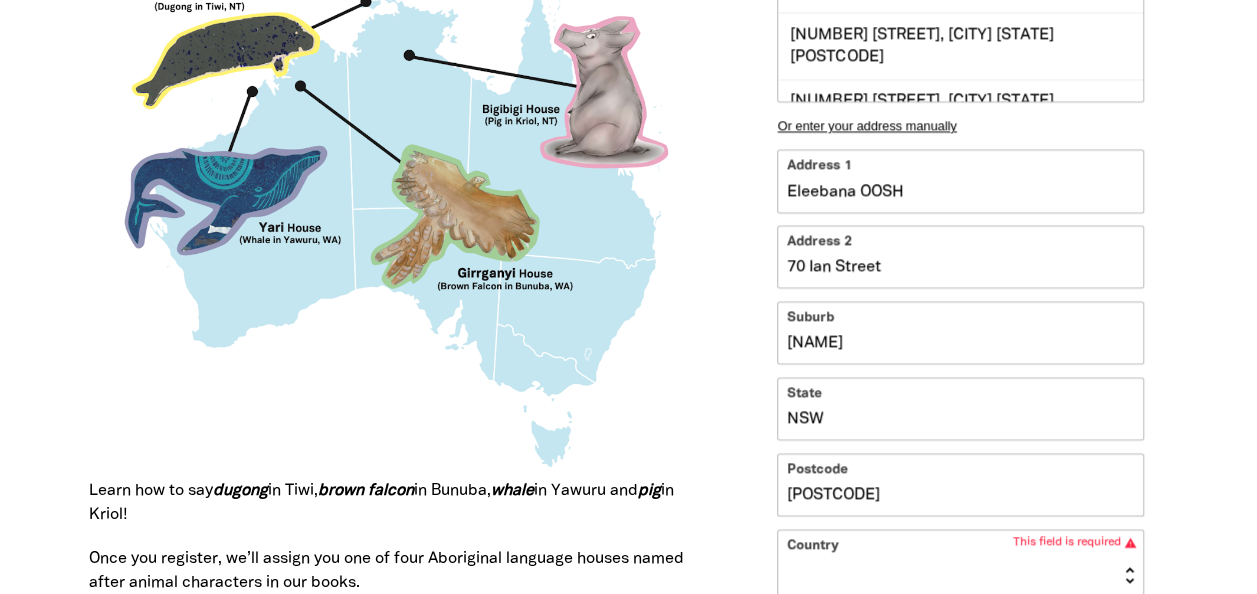 click on "Afghanistan Albania Algeria American Samoa Andorra Angola Anguilla Antarctica Antigua And Barbuda Argentina Armenia Aruba Australia Austria Azerbaijan Bahamas Bahrain Bangladesh Barbados Belarus Belgium Belize Benin Bermuda Bhutan Bolivia Bosnia & Herzegovina Botswana Brazil British Indian Ocean Territory Brunei Darussalam Bulgaria Burkina Faso Burundi Cabo Verde Cambodia Cameroon Canada Cayman Islands Central African Republic Chad Chile China Cocos (Keeling) Islands Colombia Comoros Congo, Democratic Republic Of  Congo, Republic Of  Cook Islands Costa Rica Cote d'Ivoire Croatia Cuba Cyprus Czech Republic Denmark Djibouti Dominica Dominican Republic Ecuador Egypt El Salvador Equatorial Guinea Eritrea Estonia Ethiopia Falkland Islands Faroe Islands Fiji Finland France French Guiana French Polynesia Gabon Gambia Georgia Germany Ghana Greece Greenland Grenada Guadeloupe Guam Guatemala Guernsey Guinea Guinea-bissau Guyana Haiti Honduras Hong Kong Hungary Iceland India Indonesia Iran, Islamic Republic Of Iraq Mali" at bounding box center [960, 563] 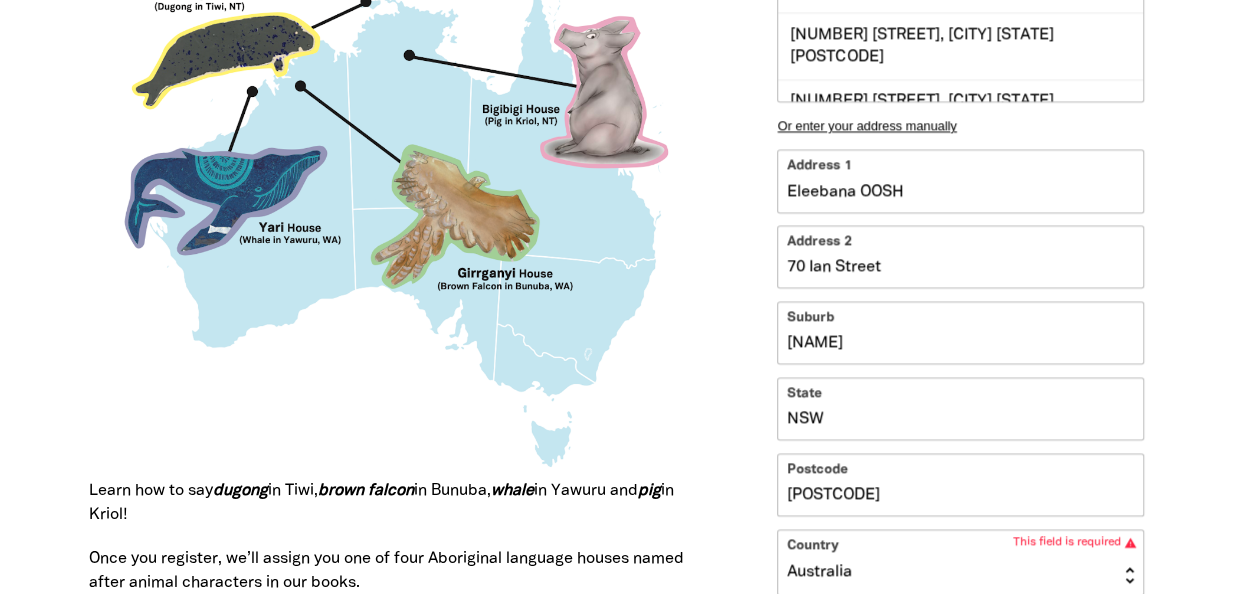 click on "Afghanistan Albania Algeria American Samoa Andorra Angola Anguilla Antarctica Antigua And Barbuda Argentina Armenia Aruba Australia Austria Azerbaijan Bahamas Bahrain Bangladesh Barbados Belarus Belgium Belize Benin Bermuda Bhutan Bolivia Bosnia & Herzegovina Botswana Brazil British Indian Ocean Territory Brunei Darussalam Bulgaria Burkina Faso Burundi Cabo Verde Cambodia Cameroon Canada Cayman Islands Central African Republic Chad Chile China Cocos (Keeling) Islands Colombia Comoros Congo, Democratic Republic Of  Congo, Republic Of  Cook Islands Costa Rica Cote d'Ivoire Croatia Cuba Cyprus Czech Republic Denmark Djibouti Dominica Dominican Republic Ecuador Egypt El Salvador Equatorial Guinea Eritrea Estonia Ethiopia Falkland Islands Faroe Islands Fiji Finland France French Guiana French Polynesia Gabon Gambia Georgia Germany Ghana Greece Greenland Grenada Guadeloupe Guam Guatemala Guernsey Guinea Guinea-bissau Guyana Haiti Honduras Hong Kong Hungary Iceland India Indonesia Iran, Islamic Republic Of Iraq Mali" at bounding box center [960, 563] 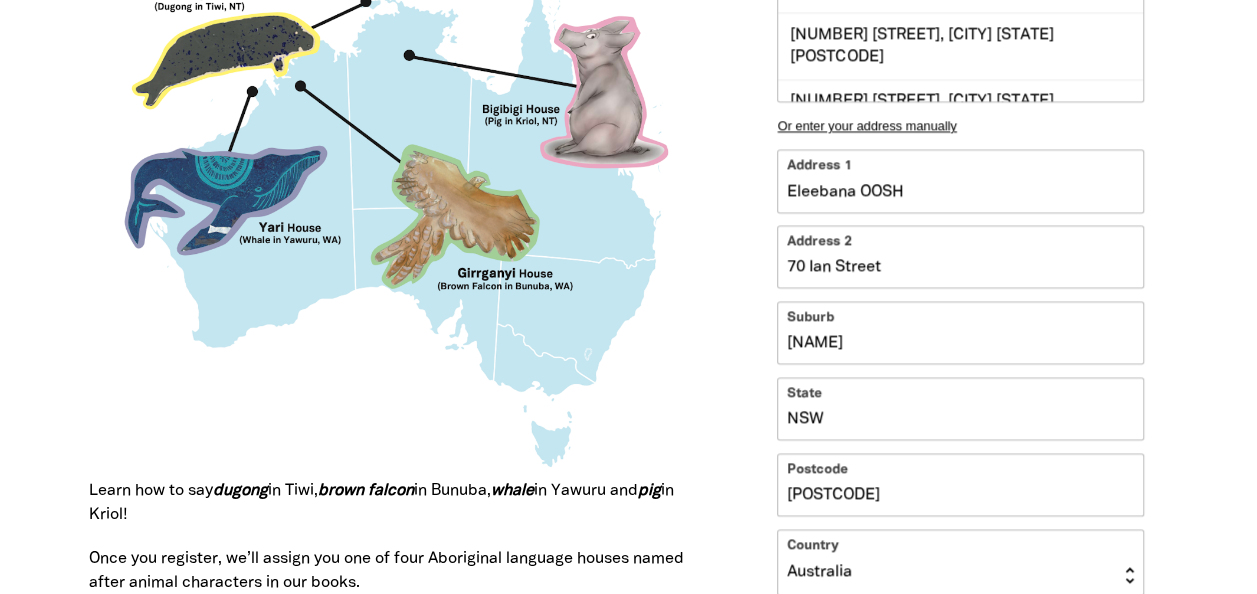 click on "Sign Up 1 2 Your details * First Name [FIRST] * Last Name [LAST] * Email [EMAIL] * Organisation Name [NAME] OOSH info If you are not a School or Education organisation, head to  go.greatbookswap.org.au  instead!  Organisation Type Early Learning Primary School High School K-12 University or TAFE Community Library Traditional Place Name [NAME] * Street Address [NAME] OOSH [NUMBER] [STREET], [CITY], [STATE] [POSTCODE], [COUNTRY] [NUMBER] [STREET], [CITY] [STATE] [POSTCODE] [NUMBER] [STREET], [CITY] [STATE] [POSTCODE] [NUMBER] [STREET], [CITY] [STATE] [POSTCODE] [NUMBER] [STREET], [CITY] [STATE] [POSTCODE] [NUMBER] [STREET], [CITY] [STATE] [POSTCODE] [NUMBER] [STREET], [CITY] [STATE] [POSTCODE] [NUMBER] [STREET], [CITY] [STATE] [POSTCODE] [NUMBER] [STREET], [CITY] [STATE] [POSTCODE] [NUMBER] [STREET], [CITY] [STATE] [POSTCODE] Or enter your address manually Address 1 [NAME] OOSH Address 2 [NUMBER] [STREET] Suburb [CITY] State [STATE] Postcode [POSTCODE] Country Afghanistan Albania Algeria American Samoa Andorra Angola Anguilla Antarctica Antigua And Barbuda Armenia" at bounding box center (960, -58) 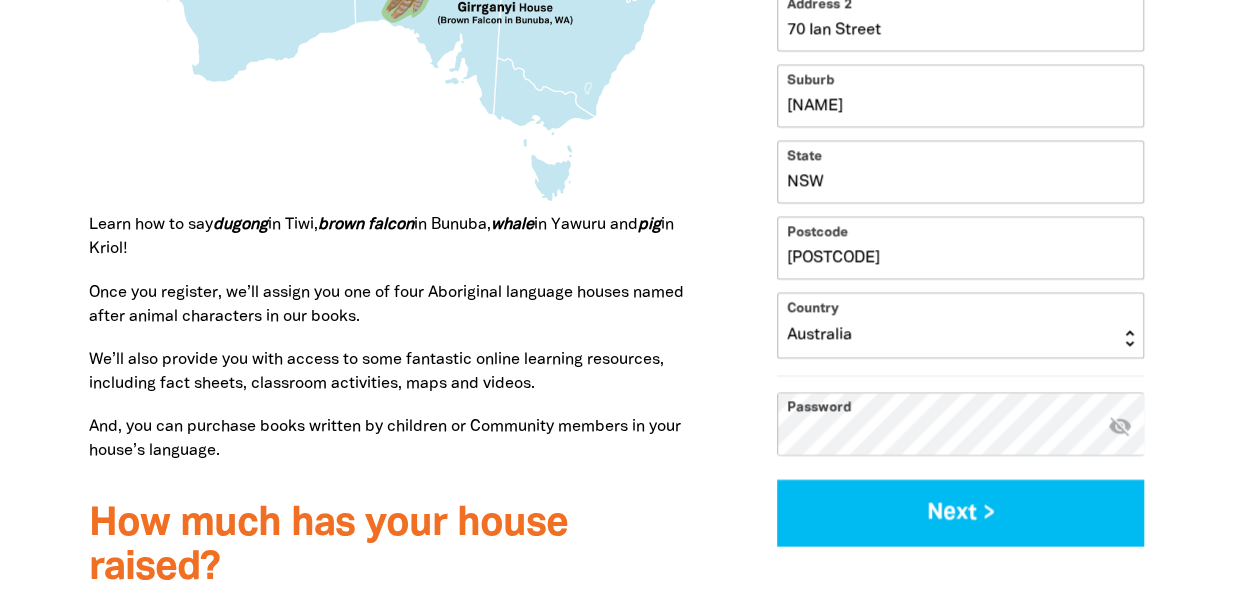 scroll, scrollTop: 2308, scrollLeft: 0, axis: vertical 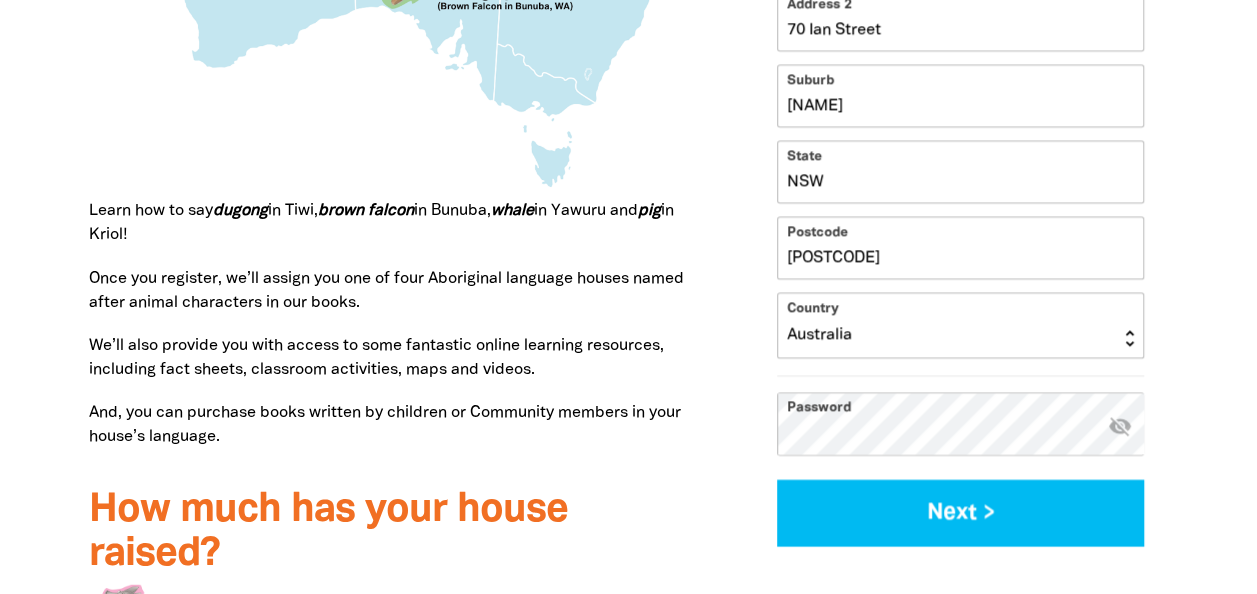 click on "visibility_off" at bounding box center [1119, 426] 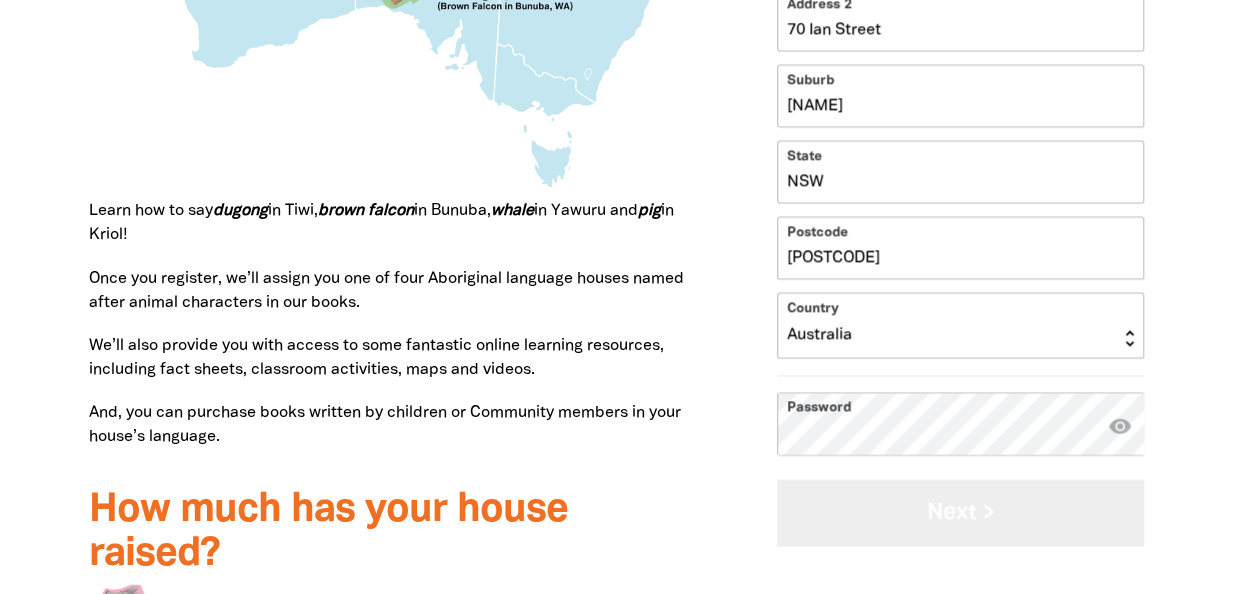 click on "Next >" at bounding box center (960, 512) 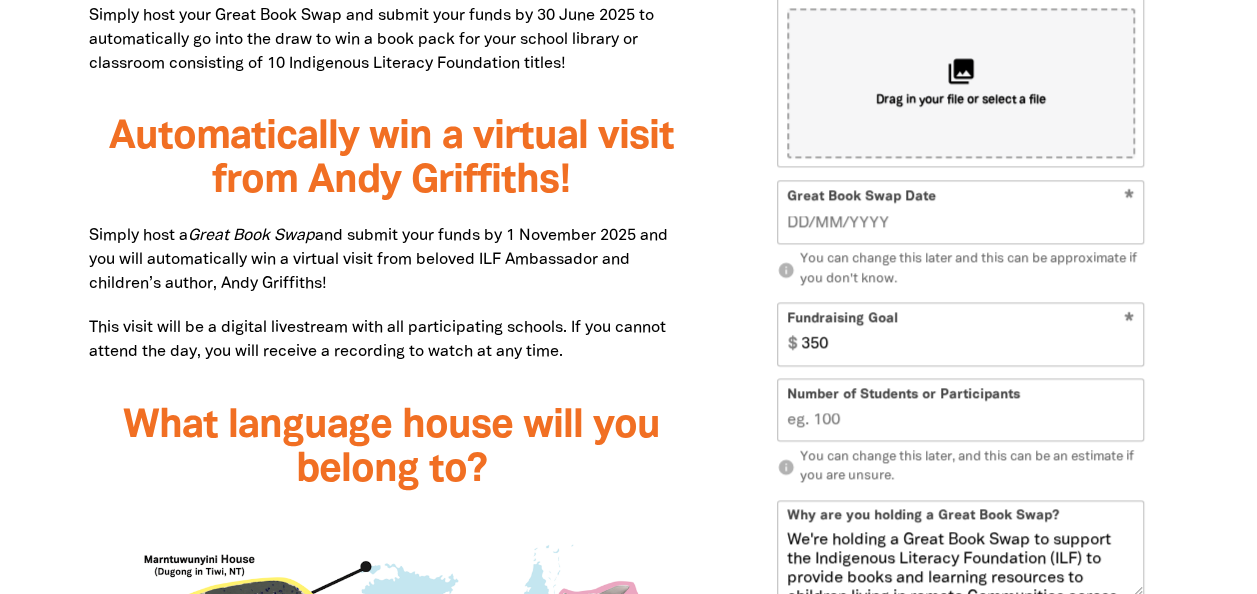 scroll, scrollTop: 1445, scrollLeft: 0, axis: vertical 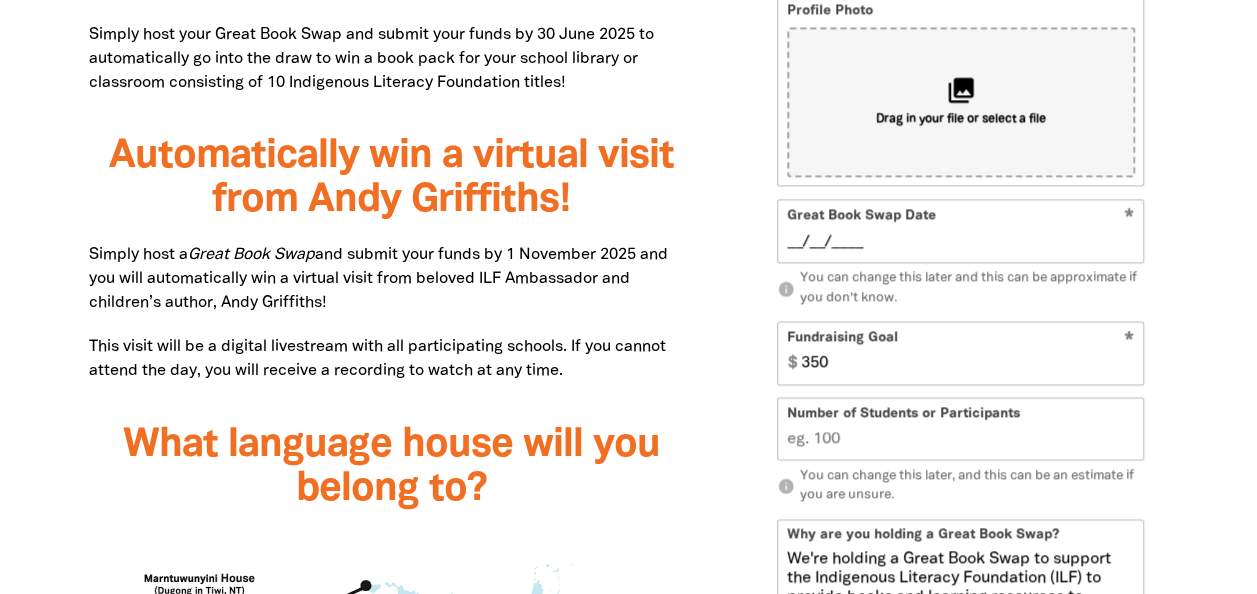 click on "__/__/____" at bounding box center [961, 242] 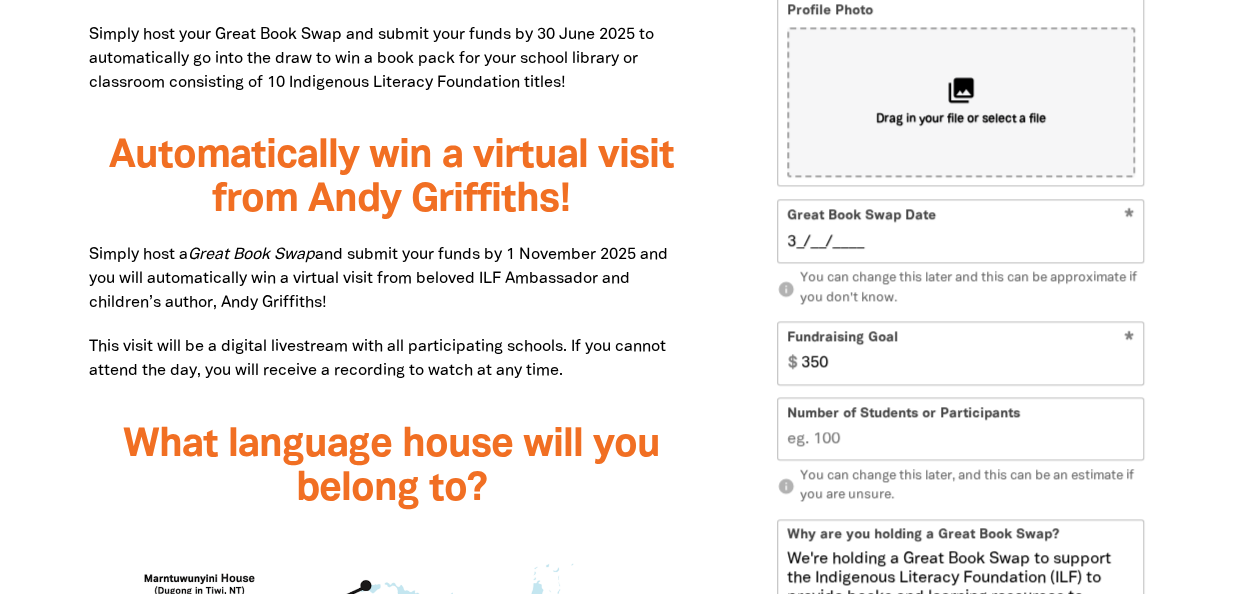 click on "3_/__/____" at bounding box center (961, 242) 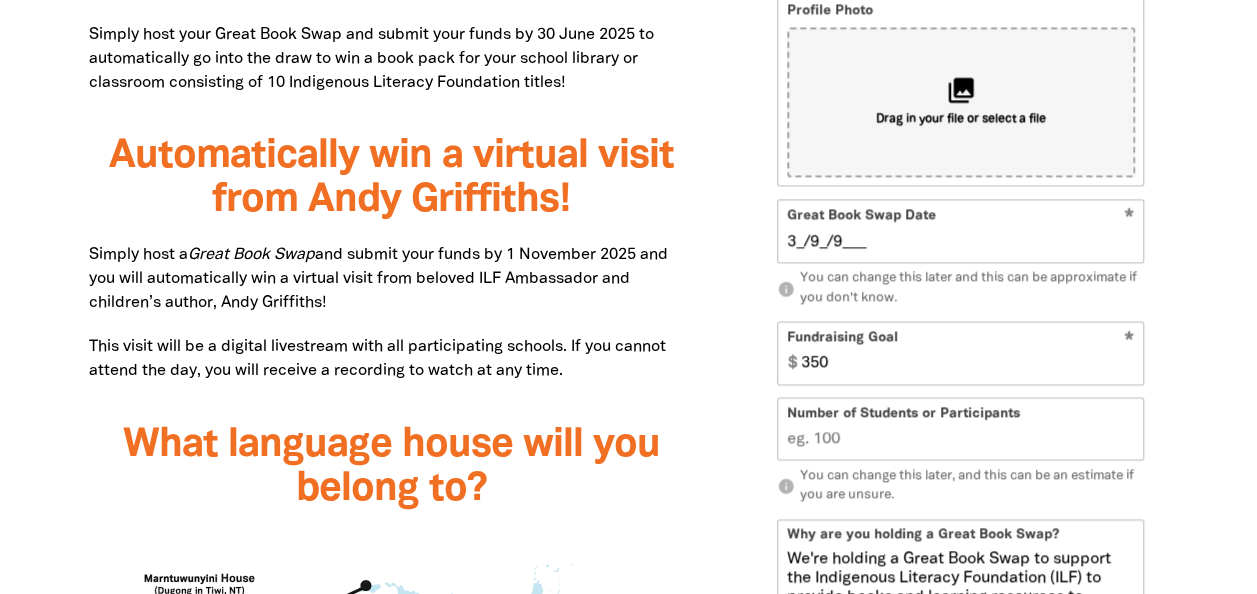 click on "3_/9_/9___" at bounding box center [961, 242] 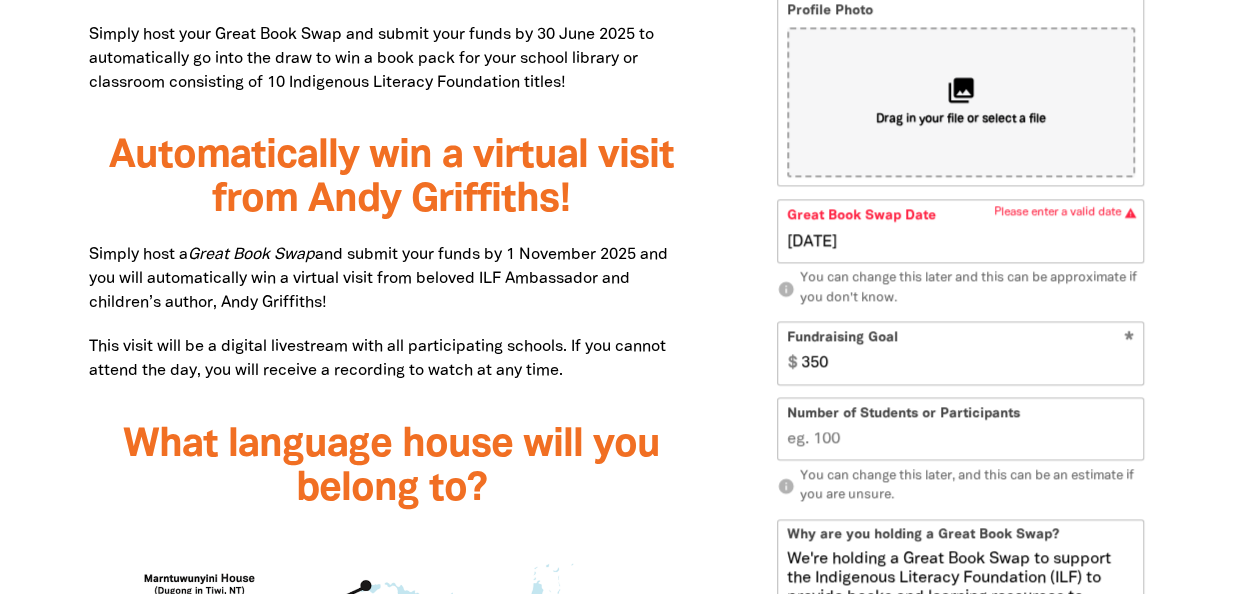 click on "What is the Great Book Swap? The  Great Book Swap  is a fantastic way to celebrate reading locally, learn more about Indigenous Languages and culture, while raising funds for the Indigenous Literacy Foundation.  Schools, libraries, universities, book clubs and individuals can host a  Great Book Swap . The idea is to swap a favourite book in exchange for a donation.  This year, we are aiming to raise $300,000! By registering to host a  Great Book Swap  at your school or library, you will be actively helping us gift 30,000 new, carefully chosen books to children in remote Communities across the country. Early Bird Offer﻿ Simply host your Great Book Swap and submit your funds by 30 June 2025 to automatically go into the draw to win a book pack for your school library or classroom consisting of 10 Indigenous Literacy Foundation titles! Automatically win a virtual visit from Andy Griffiths!﻿ Simply host a  Great Book Swap What language house will you belong to? Learn how to say  dugong  in Tiwi,  brown falcon" at bounding box center (629, 727) 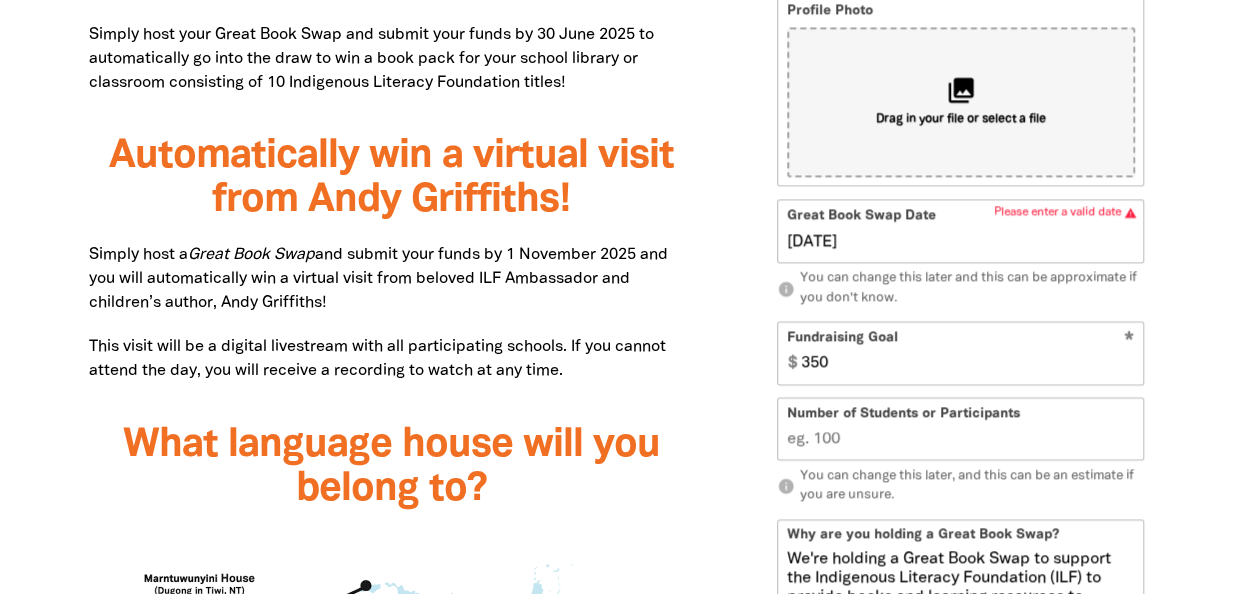 click on "[DATE]" at bounding box center [961, 242] 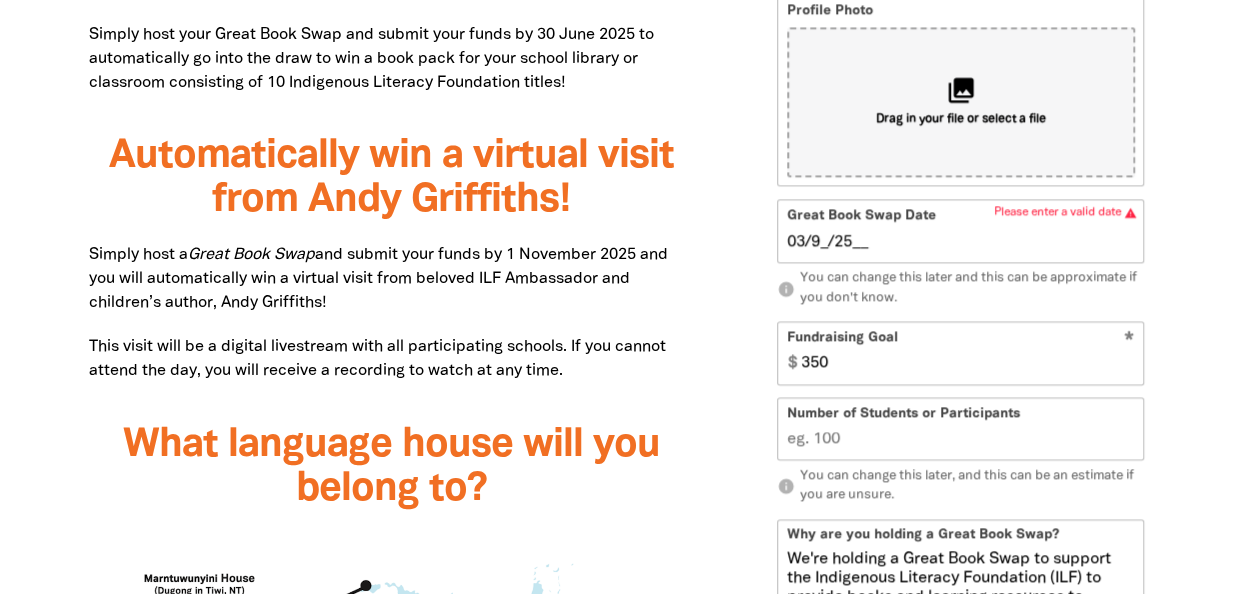 click on "03/9_/25__" at bounding box center [961, 242] 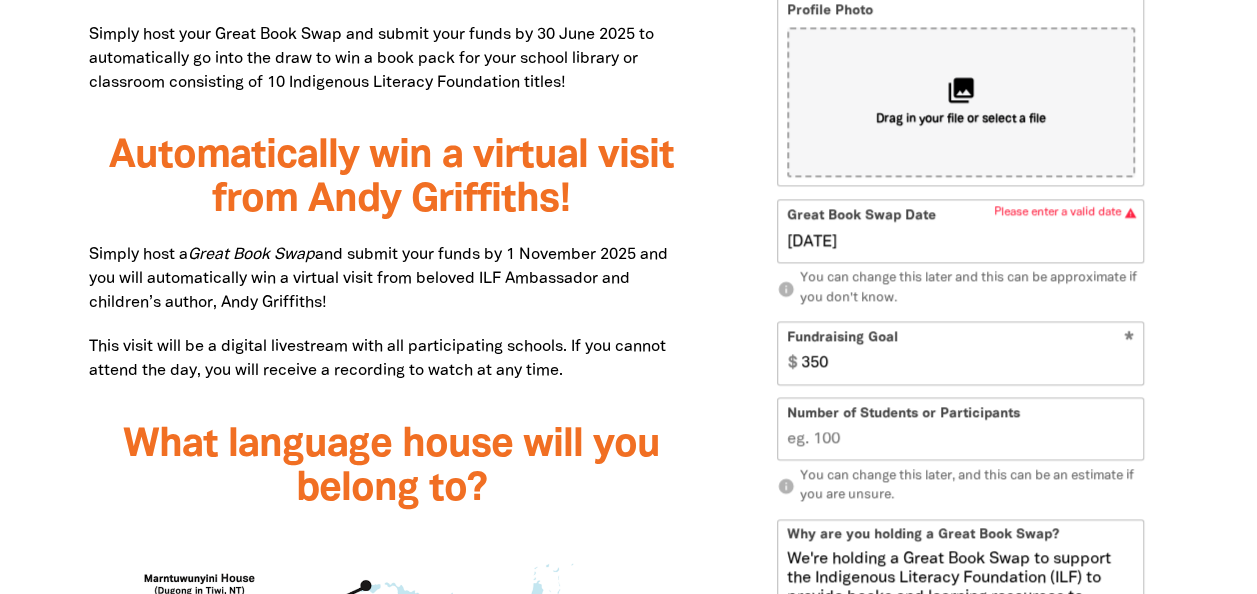 click on "[DATE]" at bounding box center [961, 242] 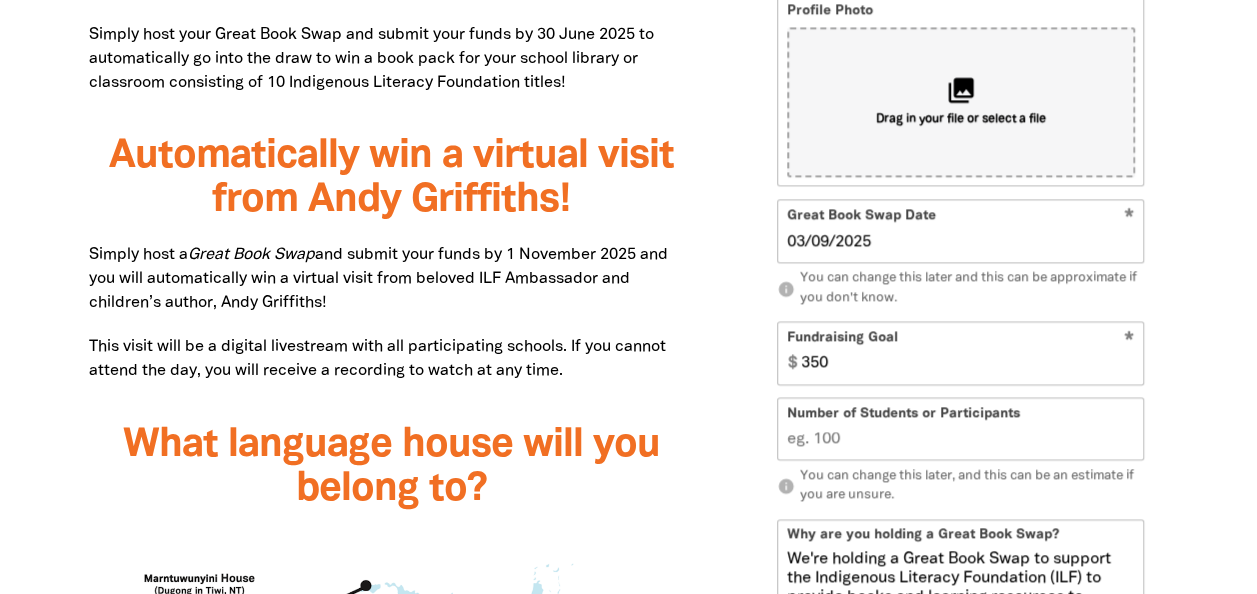 type on "03/09/2025" 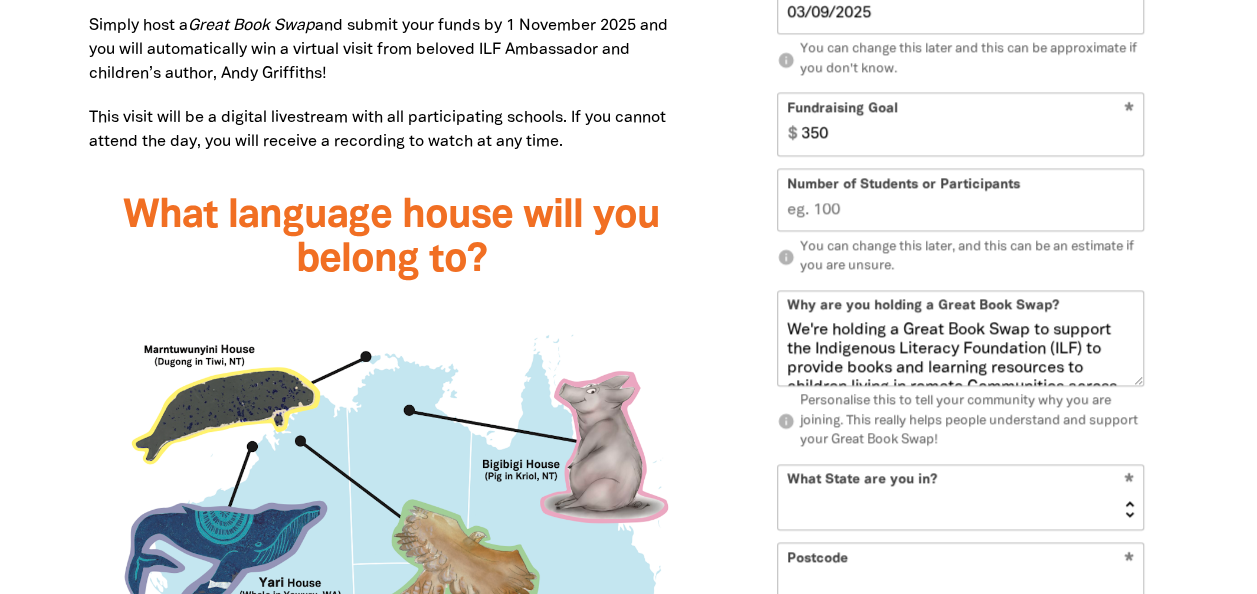 scroll, scrollTop: 1683, scrollLeft: 0, axis: vertical 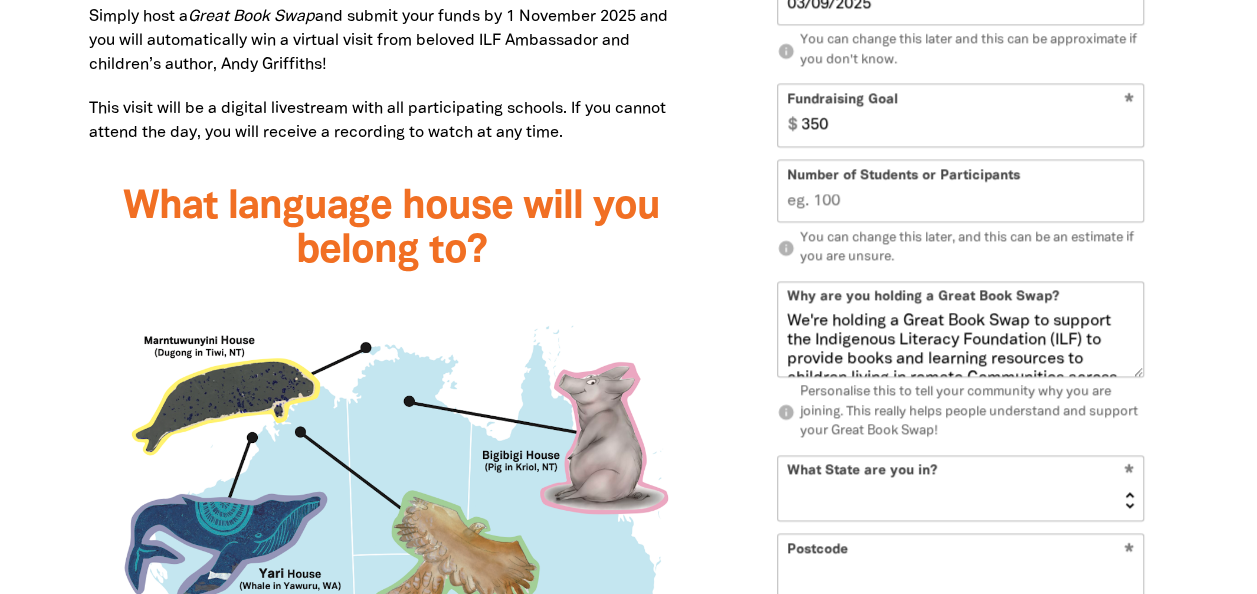 click on "Number of Students or Participants" at bounding box center [960, 191] 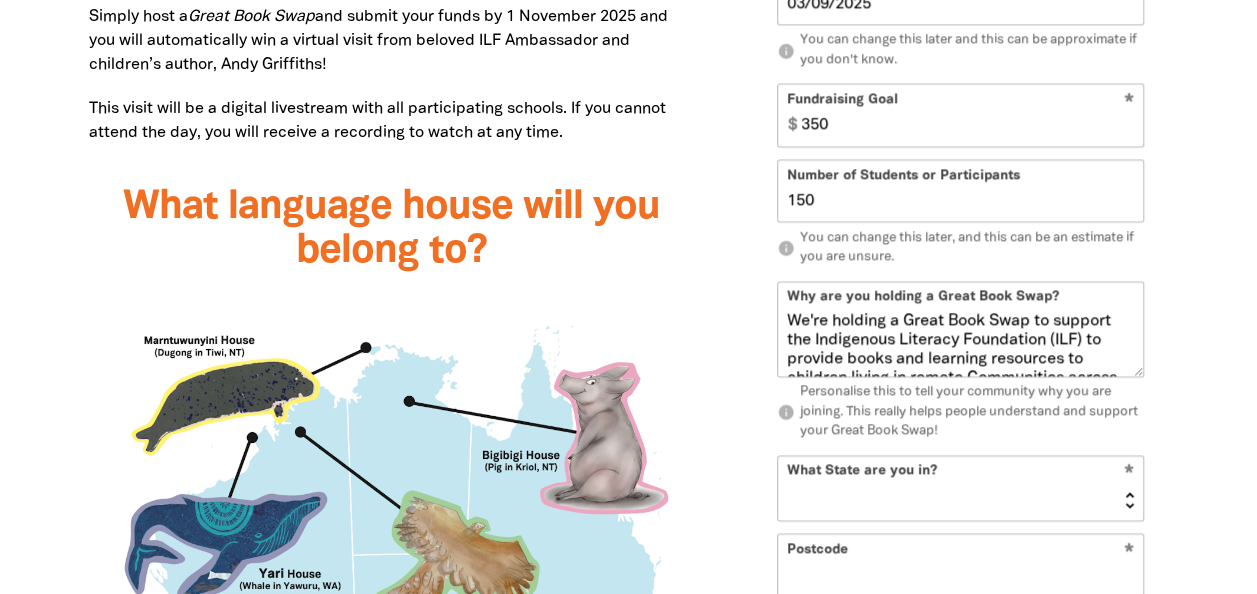 type on "150" 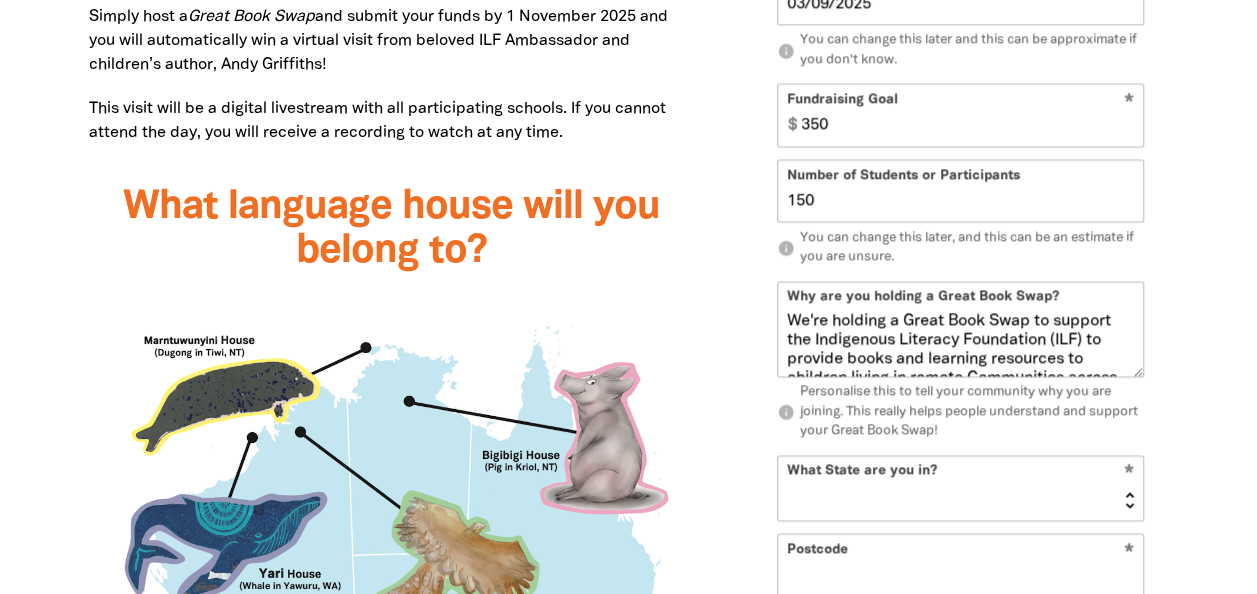 click on "What is the Great Book Swap? The  Great Book Swap  is a fantastic way to celebrate reading locally, learn more about Indigenous Languages and culture, while raising funds for the Indigenous Literacy Foundation.  Schools, libraries, universities, book clubs and individuals can host a  Great Book Swap . The idea is to swap a favourite book in exchange for a donation.  This year, we are aiming to raise $300,000! By registering to host a  Great Book Swap  at your school or library, you will be actively helping us gift 30,000 new, carefully chosen books to children in remote Communities across the country. Early Bird Offer﻿ Simply host your Great Book Swap and submit your funds by 30 June 2025 to automatically go into the draw to win a book pack for your school library or classroom consisting of 10 Indigenous Literacy Foundation titles! Automatically win a virtual visit from Andy Griffiths!﻿ Simply host a  Great Book Swap What language house will you belong to? Learn how to say  dugong  in Tiwi,  brown falcon" at bounding box center (629, 489) 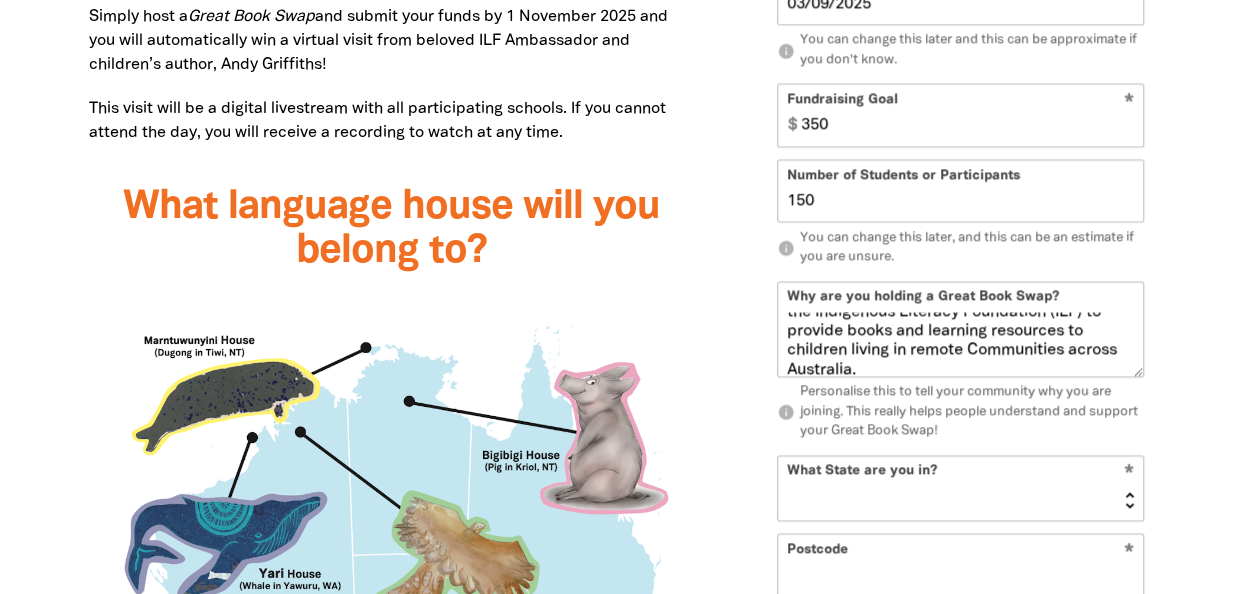 scroll, scrollTop: 40, scrollLeft: 0, axis: vertical 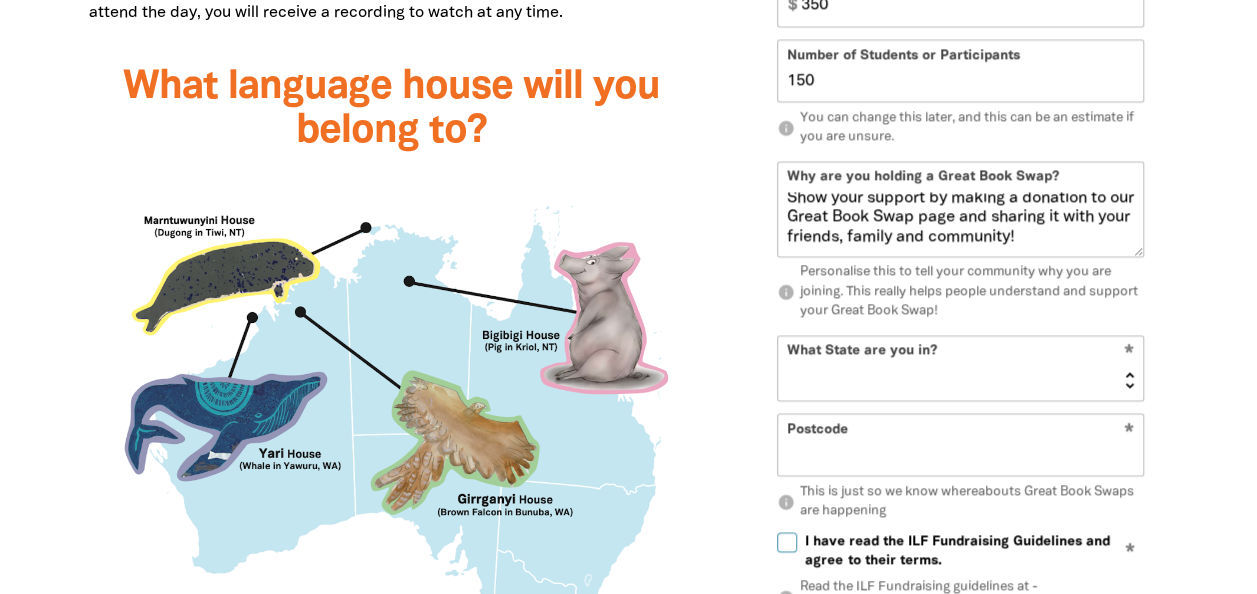 click on "NSW VIC QLD NT WA SA TAS ACT" at bounding box center (960, 368) 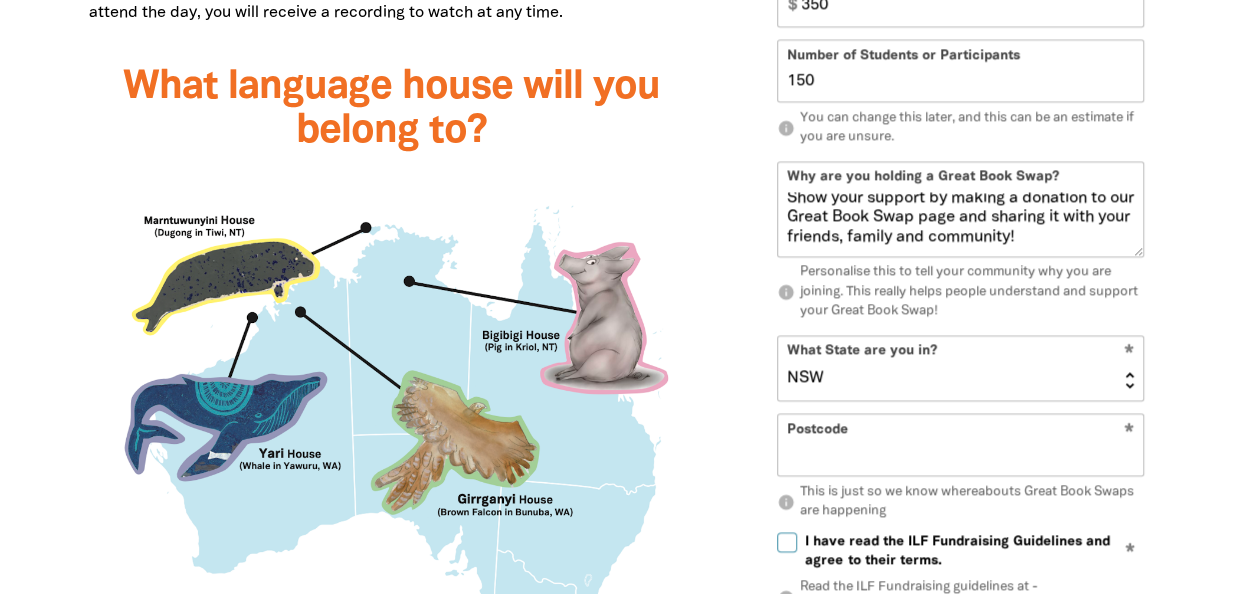 click on "NSW VIC QLD NT WA SA TAS ACT" at bounding box center (960, 368) 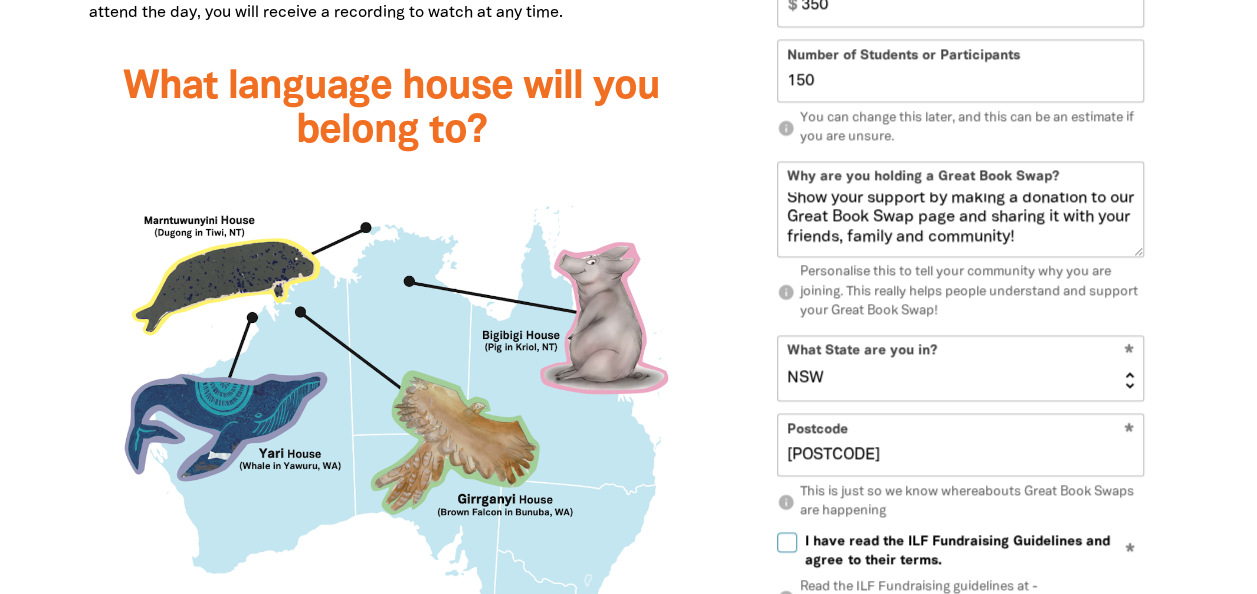 type on "[POSTCODE]" 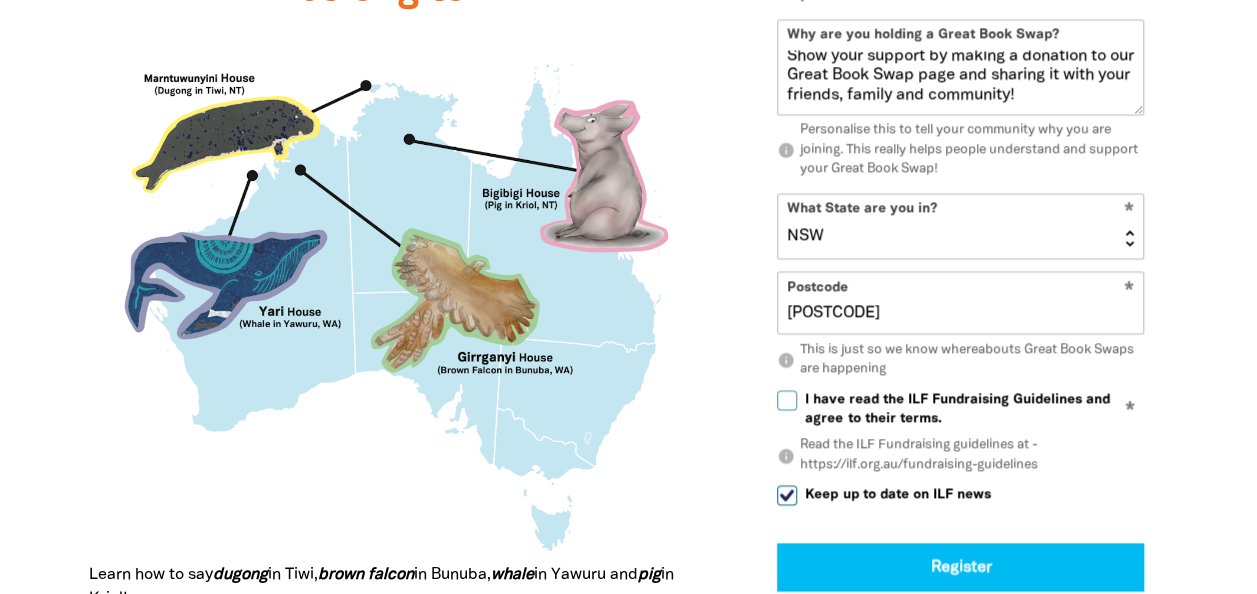 scroll, scrollTop: 1963, scrollLeft: 0, axis: vertical 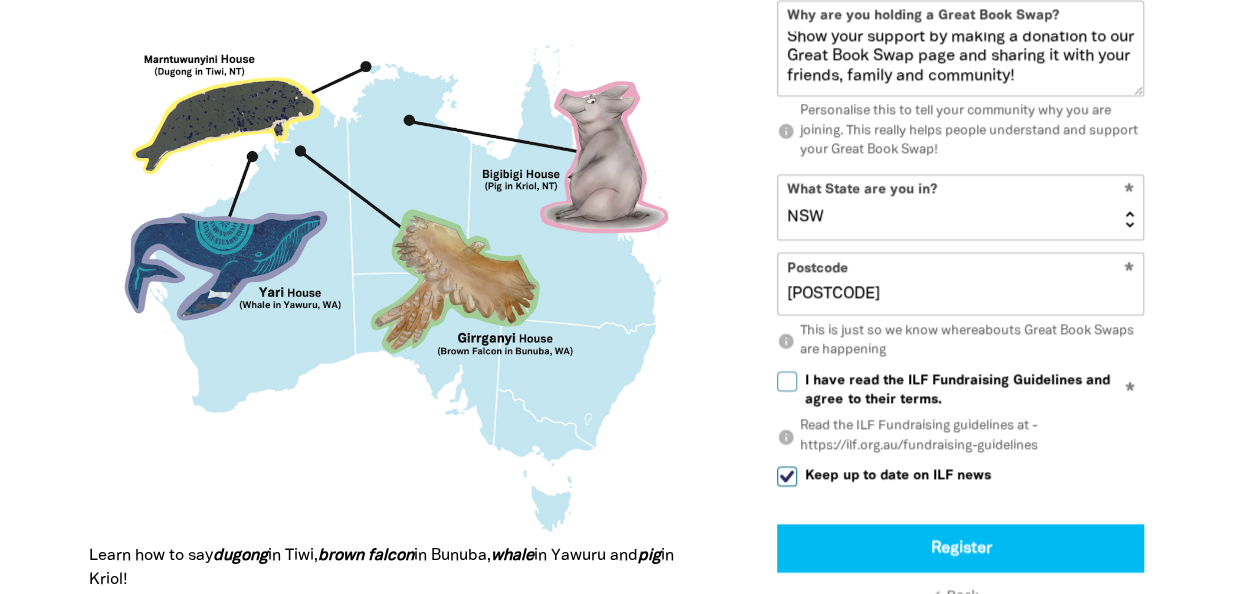 click on "I have read the ILF Fundraising Guidelines and agree to their terms." at bounding box center (787, 382) 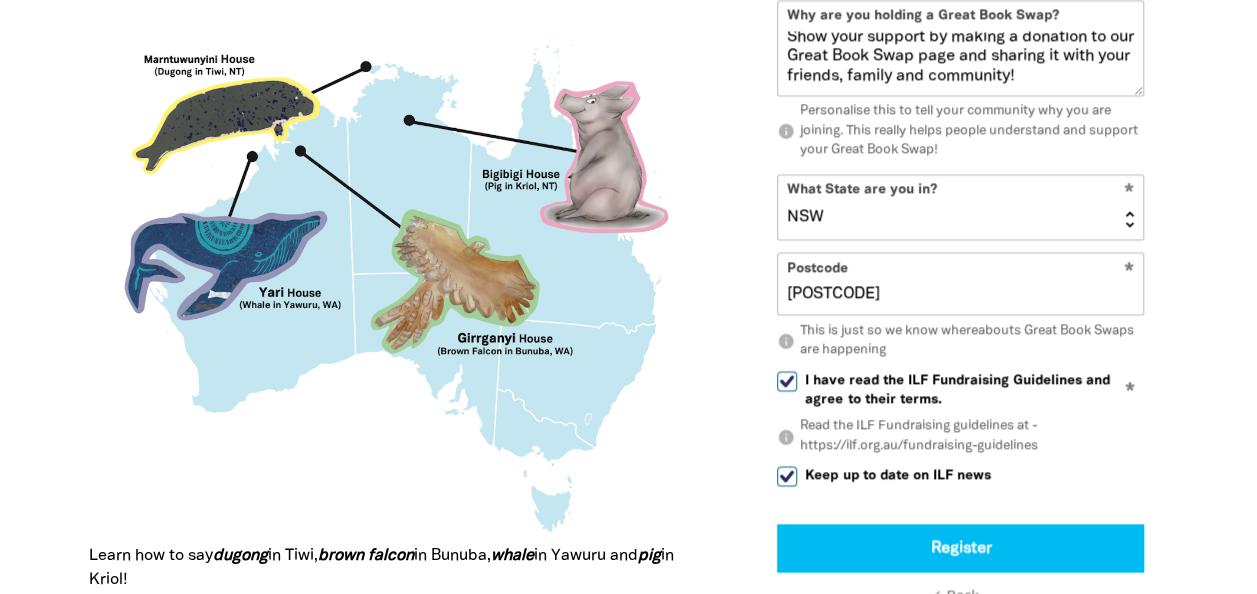 checkbox on "true" 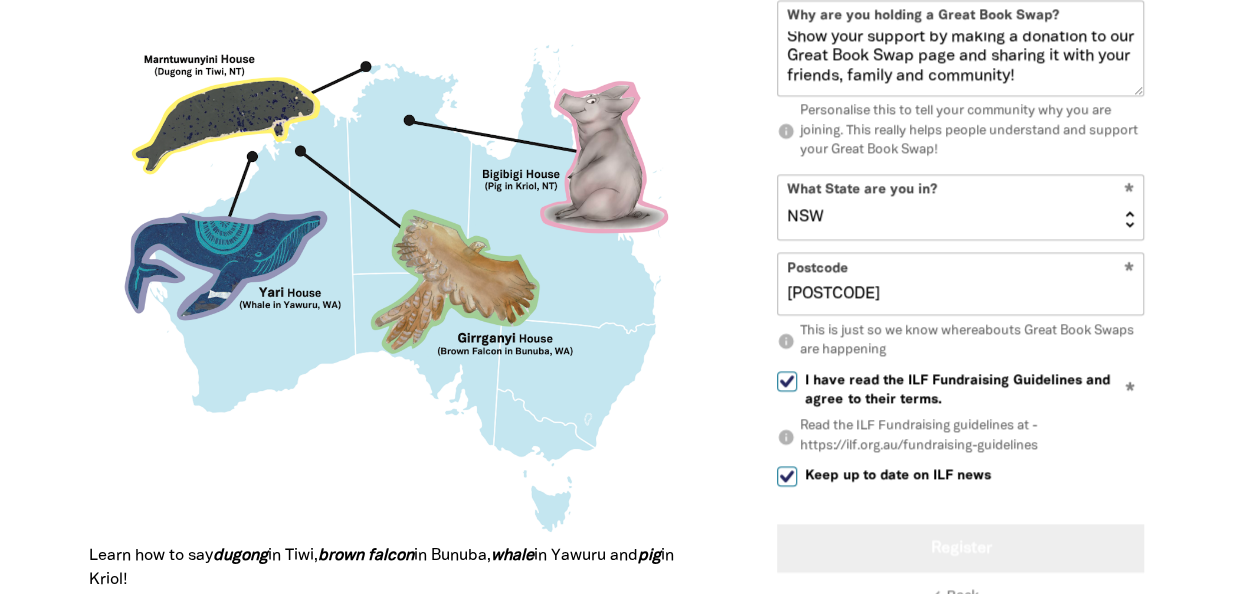click on "Register" at bounding box center (960, 549) 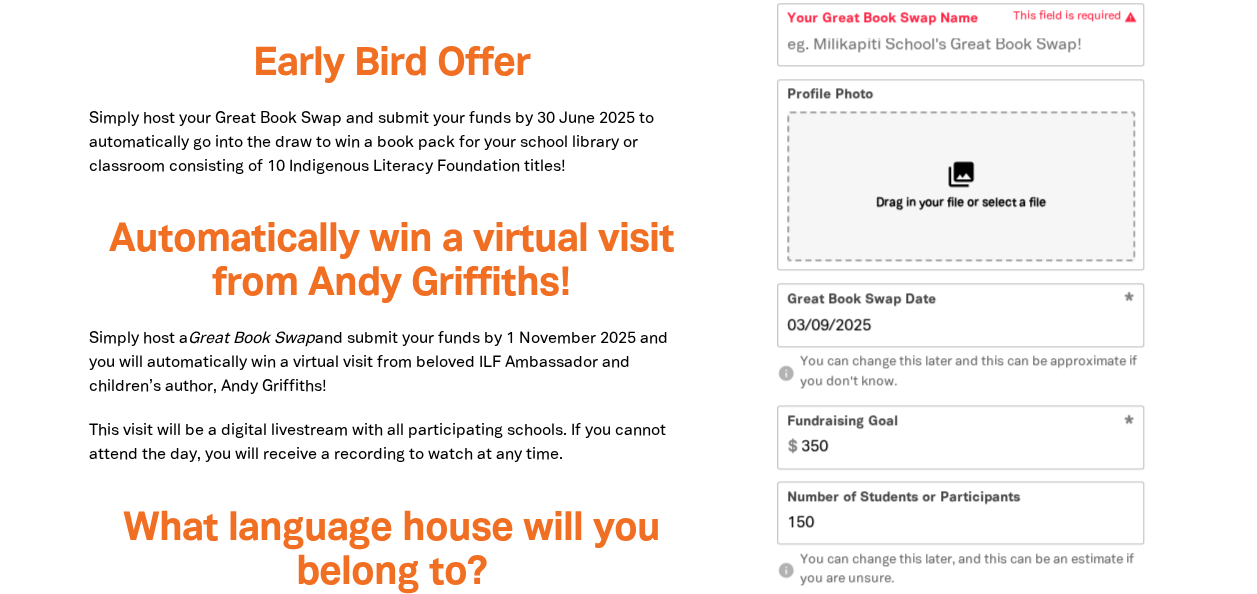 scroll, scrollTop: 1346, scrollLeft: 0, axis: vertical 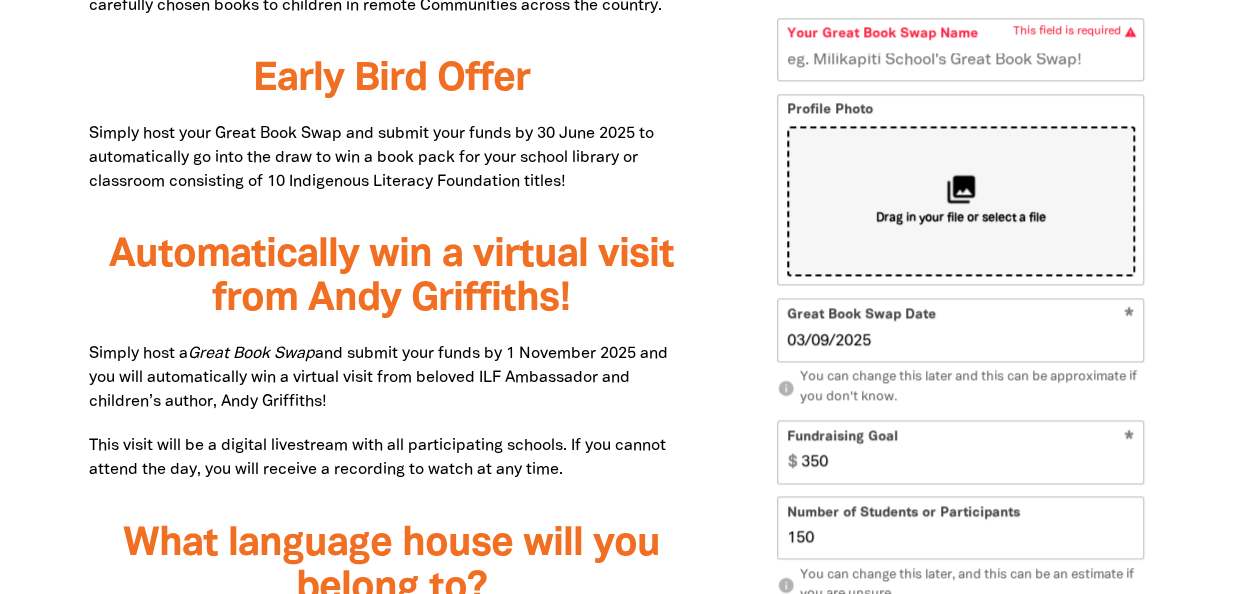 click on "collections" at bounding box center (960, 189) 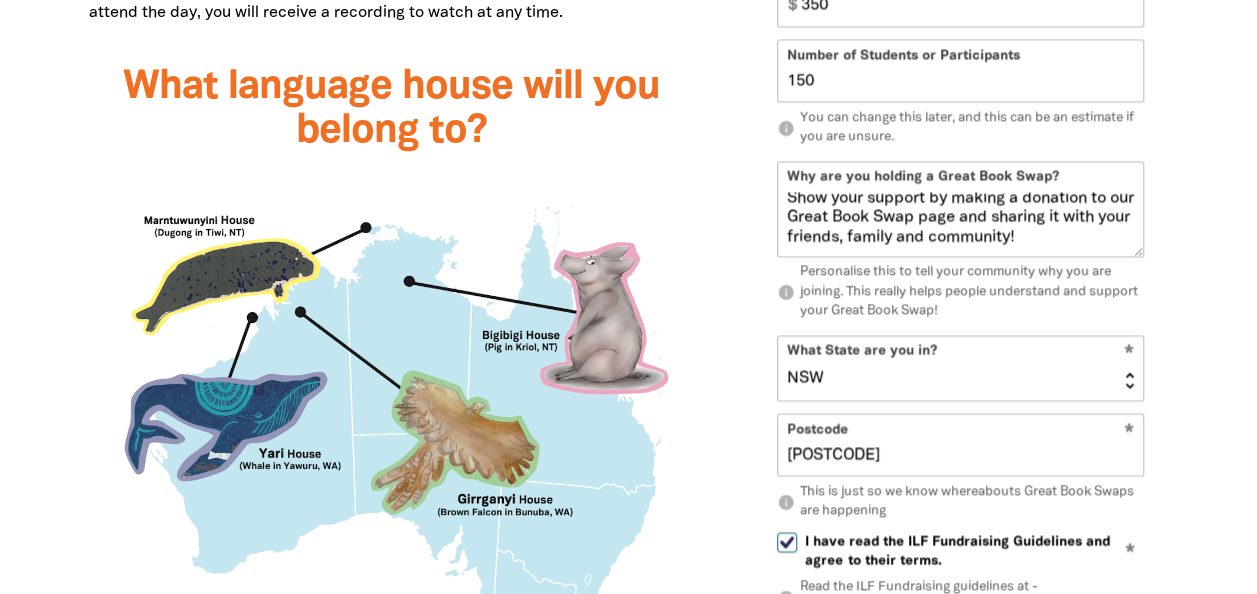 scroll, scrollTop: 1041, scrollLeft: 0, axis: vertical 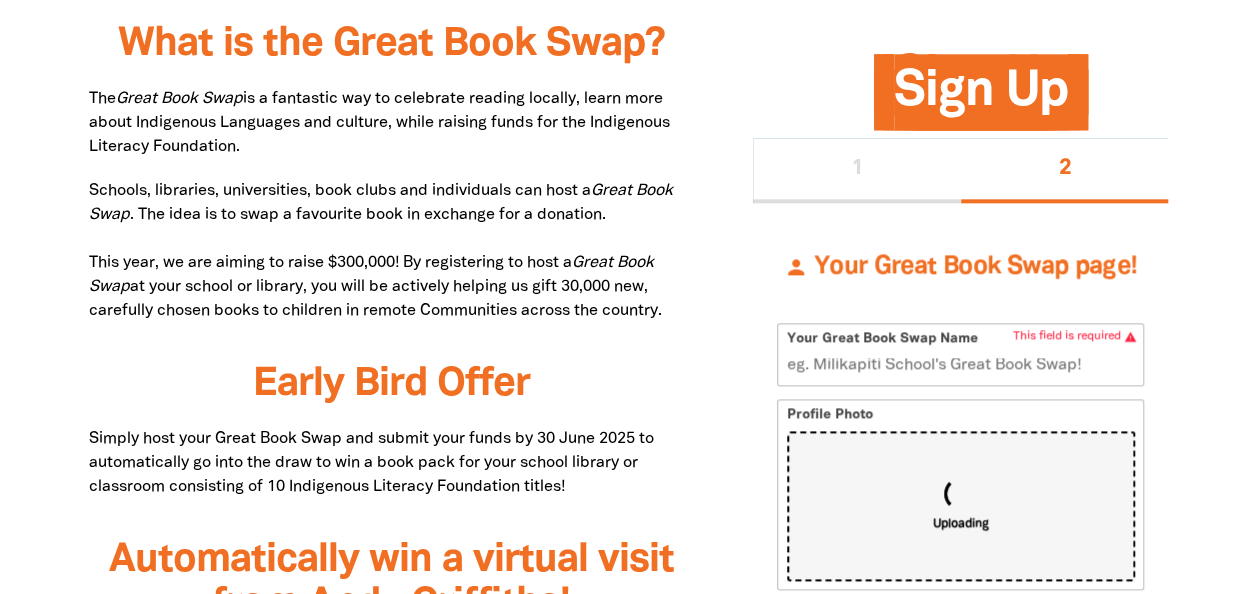click on "Your Great Book Swap Name" at bounding box center [960, 354] 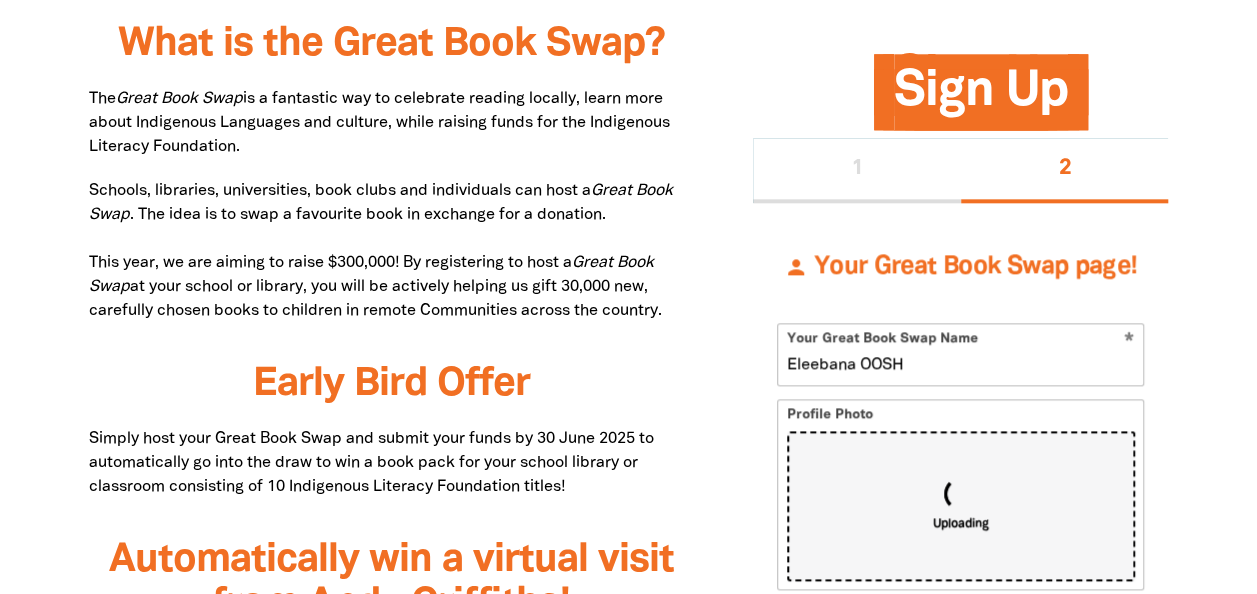 type on "Eleebana OOSH" 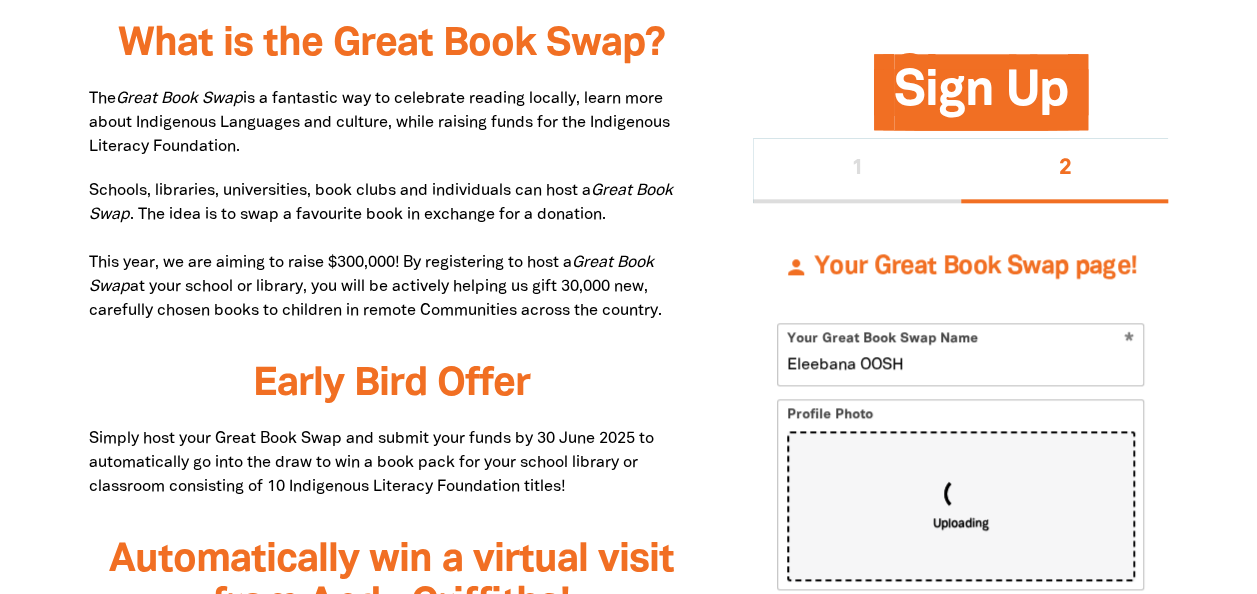 click on "What is the Great Book Swap? The  Great Book Swap  is a fantastic way to celebrate reading locally, learn more about Indigenous Languages and culture, while raising funds for the Indigenous Literacy Foundation.  Schools, libraries, universities, book clubs and individuals can host a  Great Book Swap . The idea is to swap a favourite book in exchange for a donation.  This year, we are aiming to raise $300,000! By registering to host a  Great Book Swap  at your school or library, you will be actively helping us gift 30,000 new, carefully chosen books to children in remote Communities across the country. Early Bird Offer﻿ Simply host your Great Book Swap and submit your funds by 30 June 2025 to automatically go into the draw to win a book pack for your school library or classroom consisting of 10 Indigenous Literacy Foundation titles! Automatically win a virtual visit from Andy Griffiths!﻿ Simply host a  Great Book Swap What language house will you belong to? Learn how to say  dugong  in Tiwi,  brown falcon" at bounding box center [629, 1131] 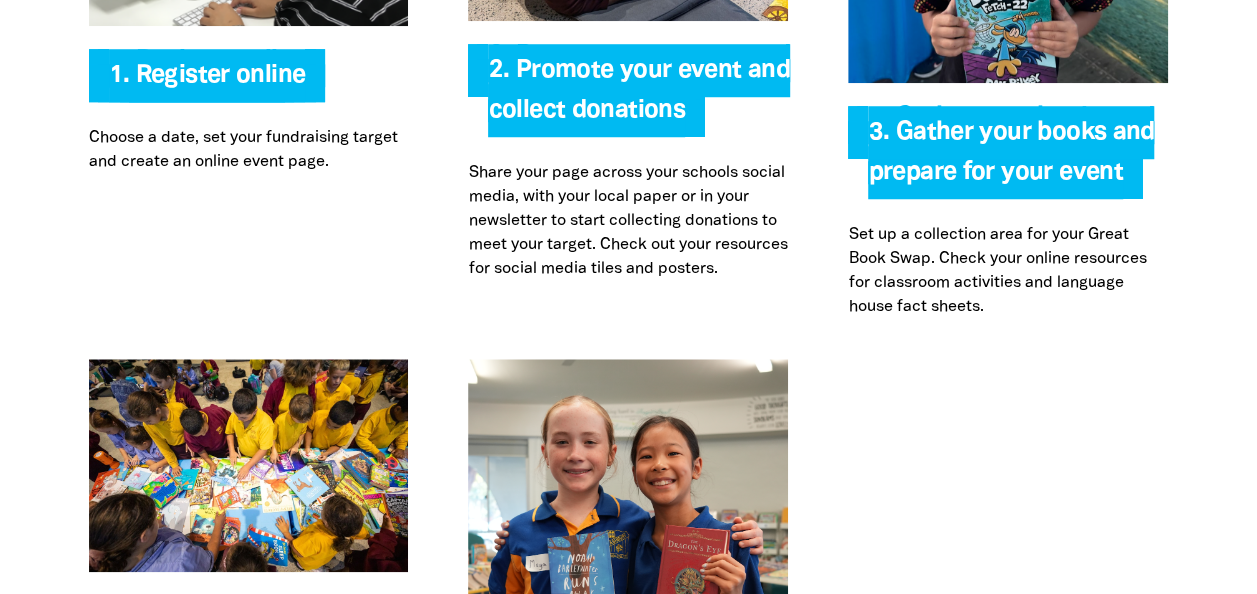 scroll, scrollTop: 4640, scrollLeft: 0, axis: vertical 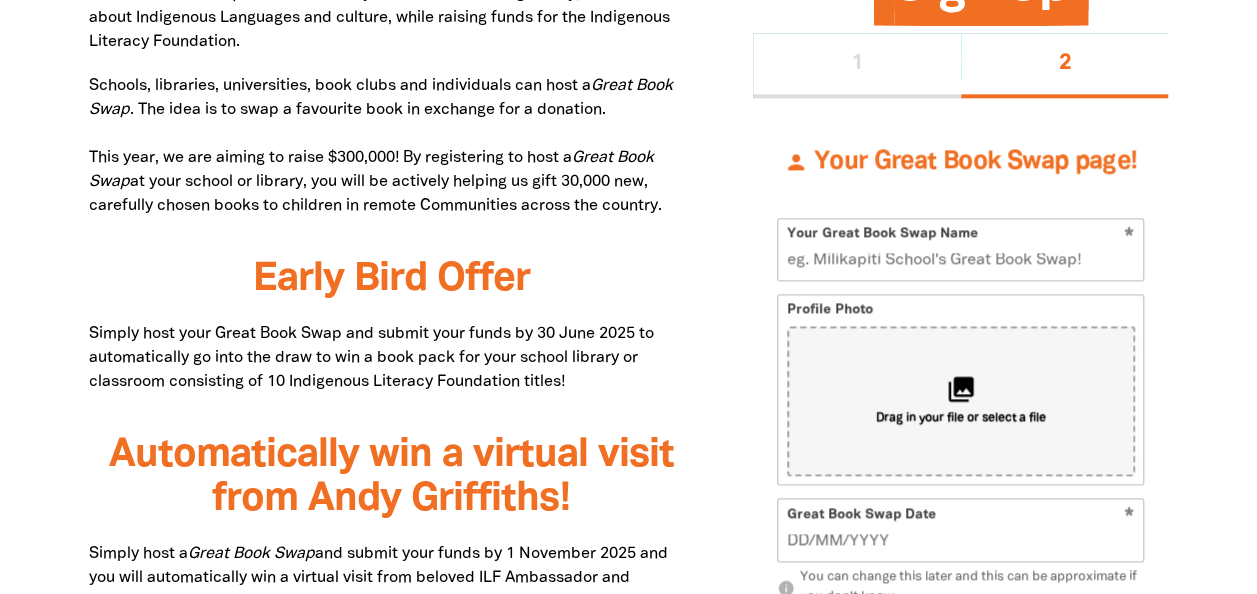 click on "1" at bounding box center (857, 66) 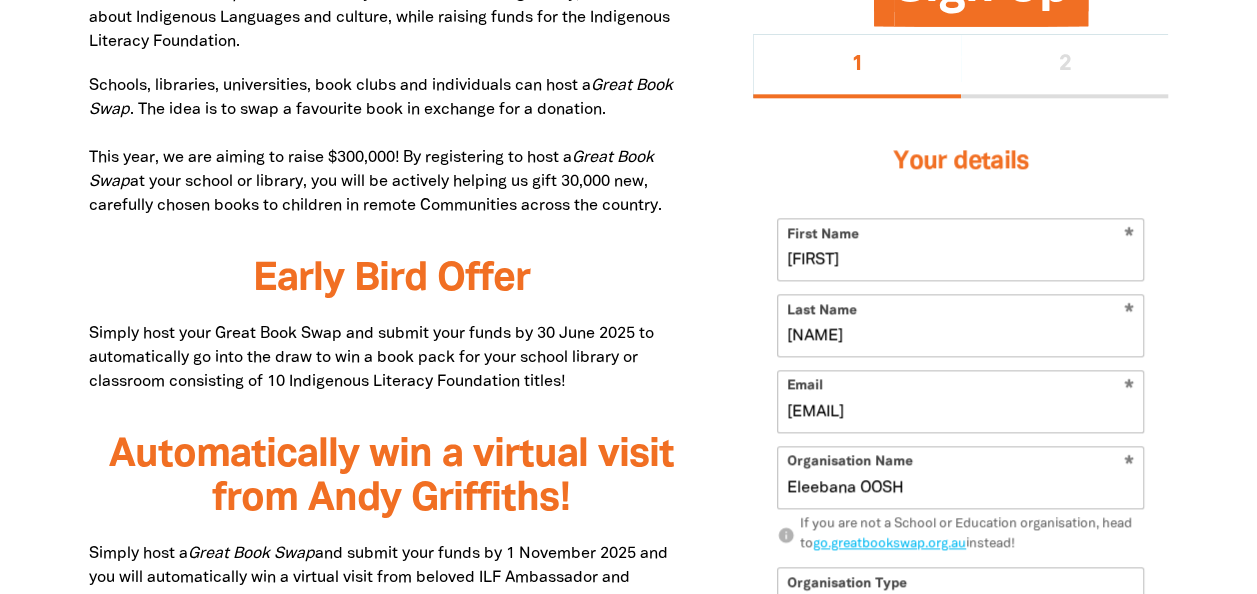 click on "1 2" at bounding box center (960, 66) 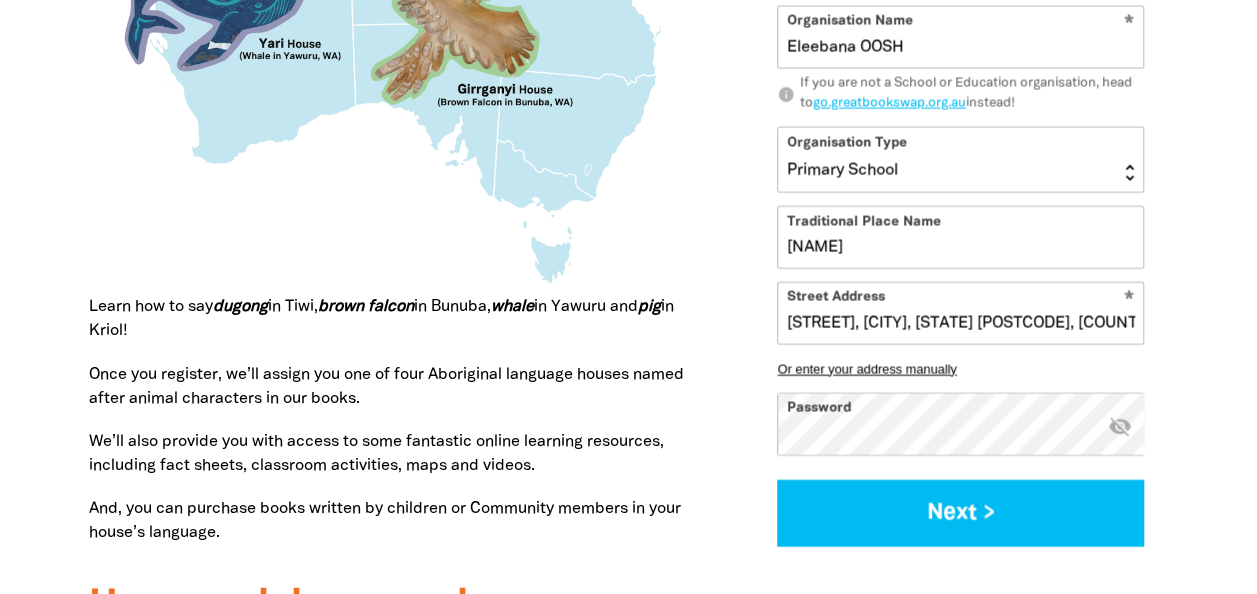 scroll, scrollTop: 2288, scrollLeft: 0, axis: vertical 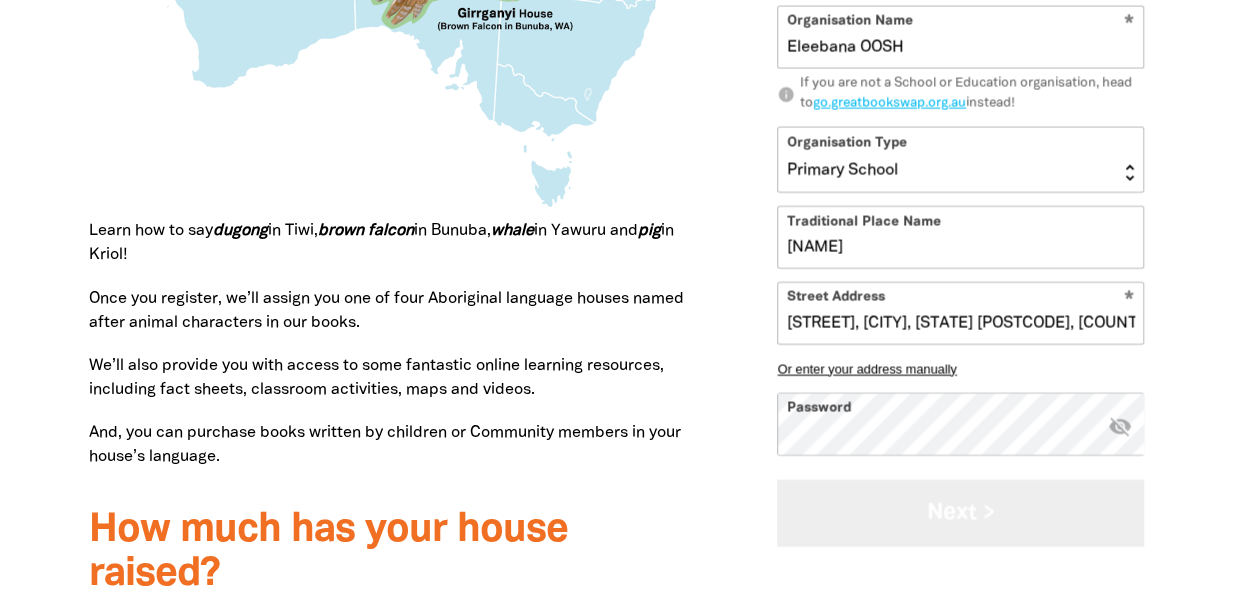 click on "Next >" at bounding box center [960, 512] 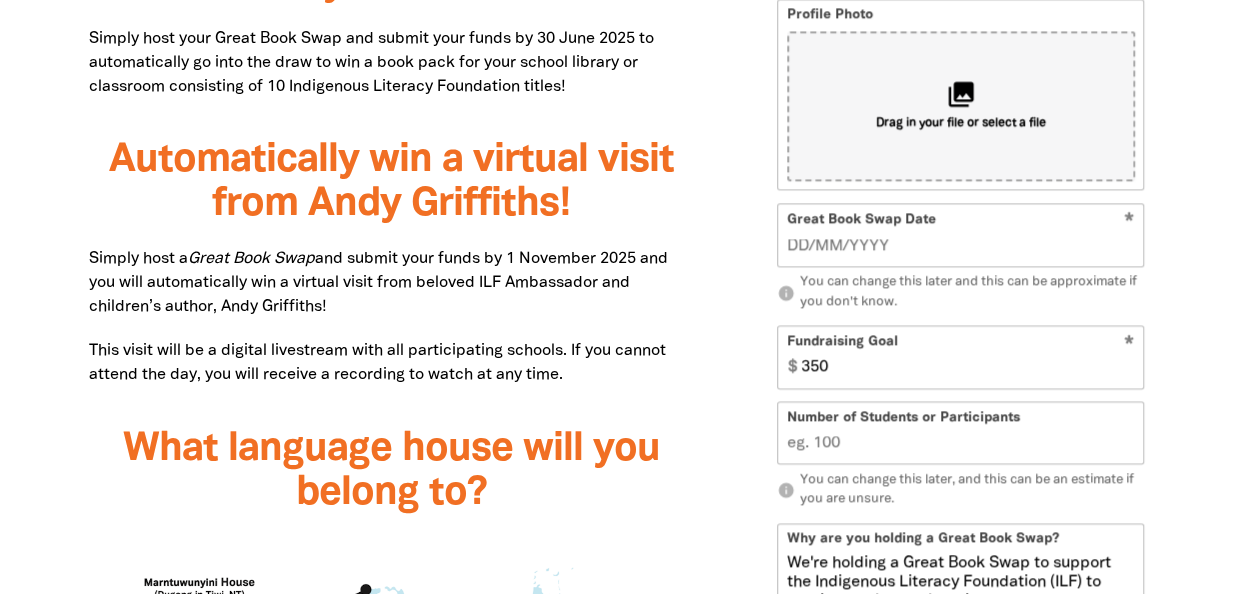 scroll, scrollTop: 1430, scrollLeft: 0, axis: vertical 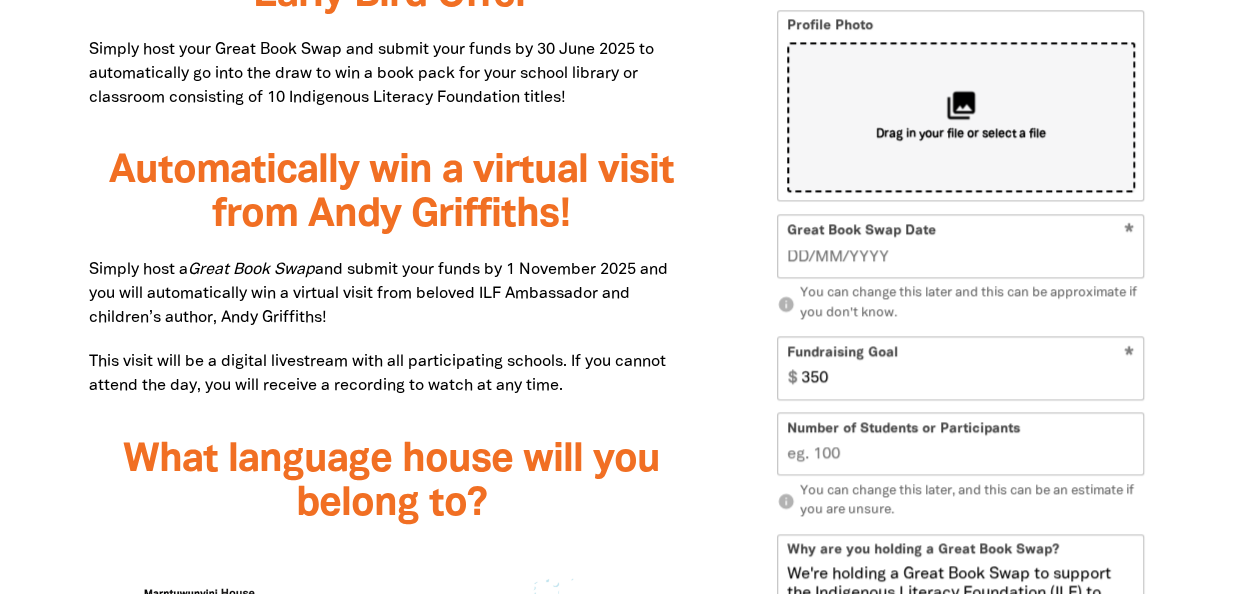 click on "Drag in your file or select a file" at bounding box center [961, 135] 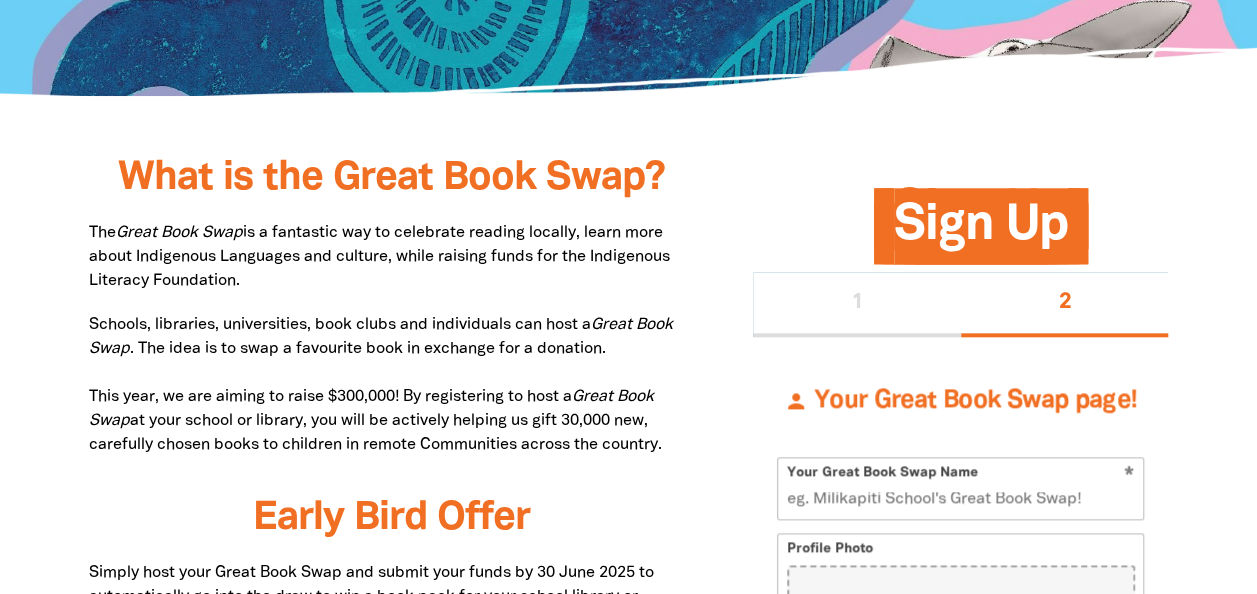 scroll, scrollTop: 935, scrollLeft: 0, axis: vertical 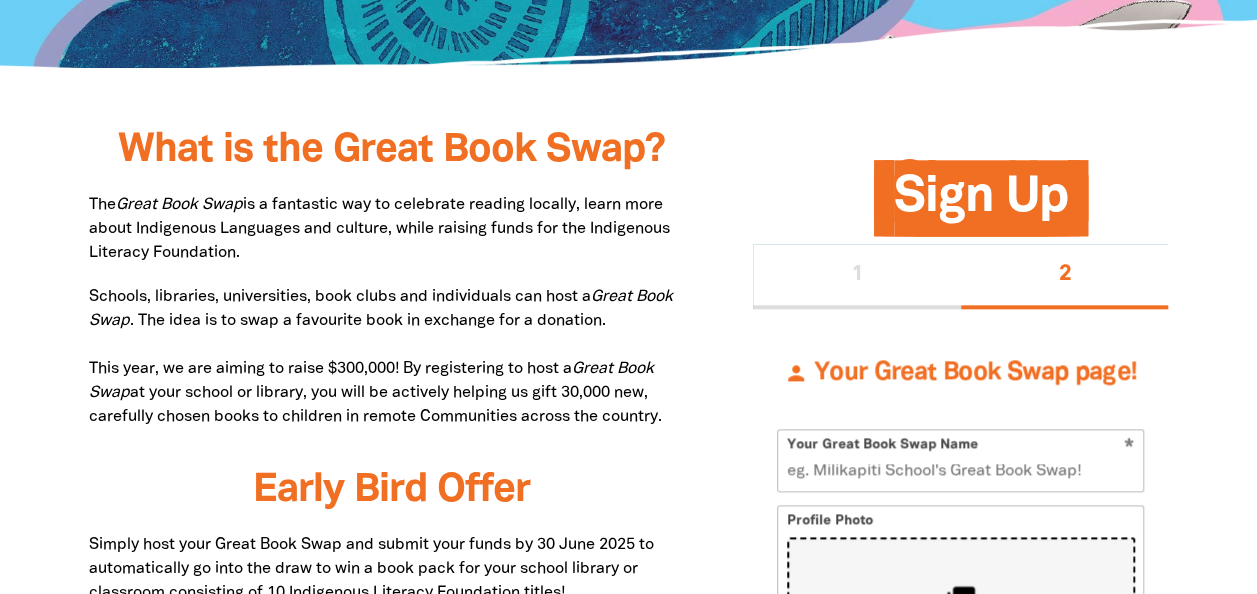 click on "collections Drag in your file or select a file" at bounding box center (961, 612) 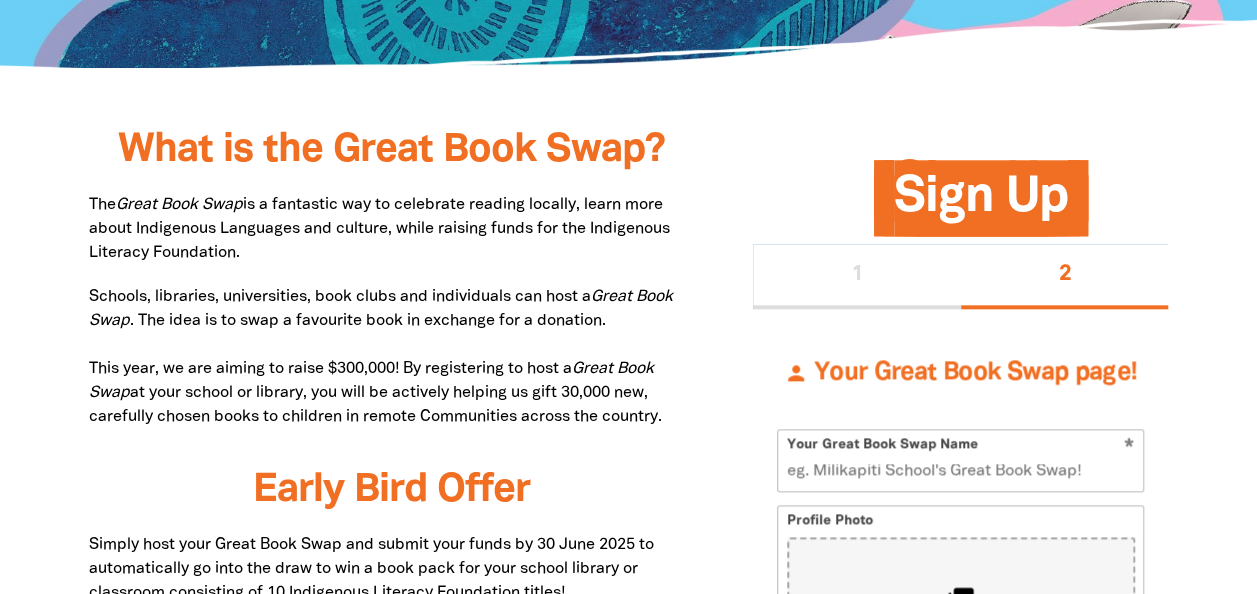 scroll, scrollTop: 116, scrollLeft: 0, axis: vertical 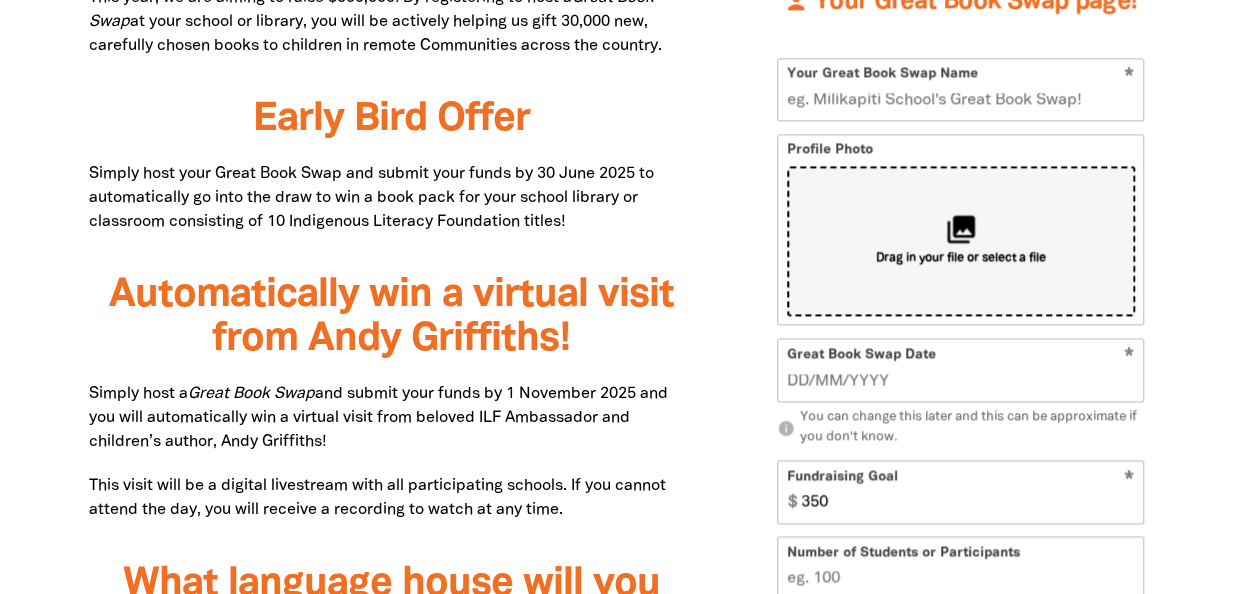 click on "collections Drag in your file or select a file" at bounding box center (961, 241) 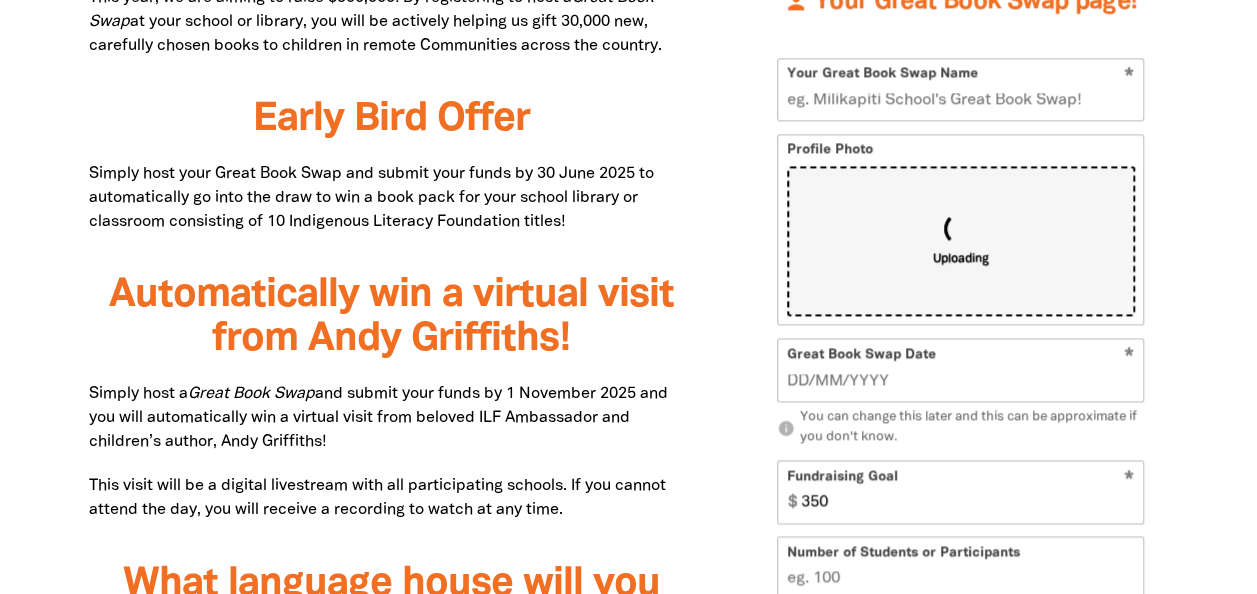 click on "Your Great Book Swap Name" at bounding box center (960, 89) 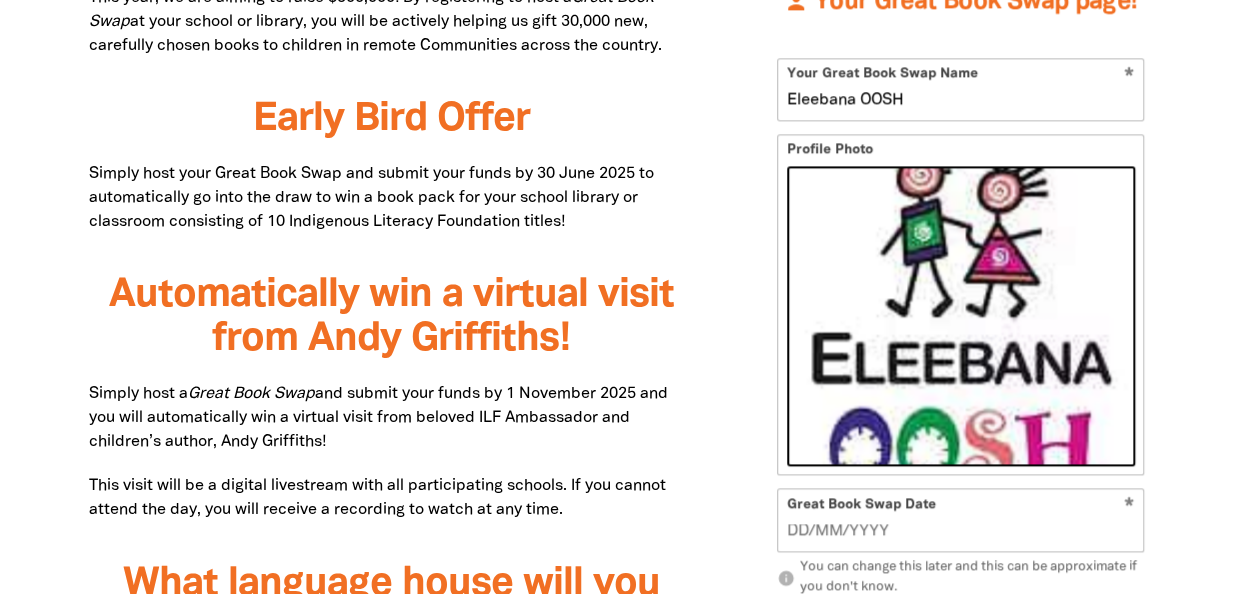 type on "Eleebana OOSH" 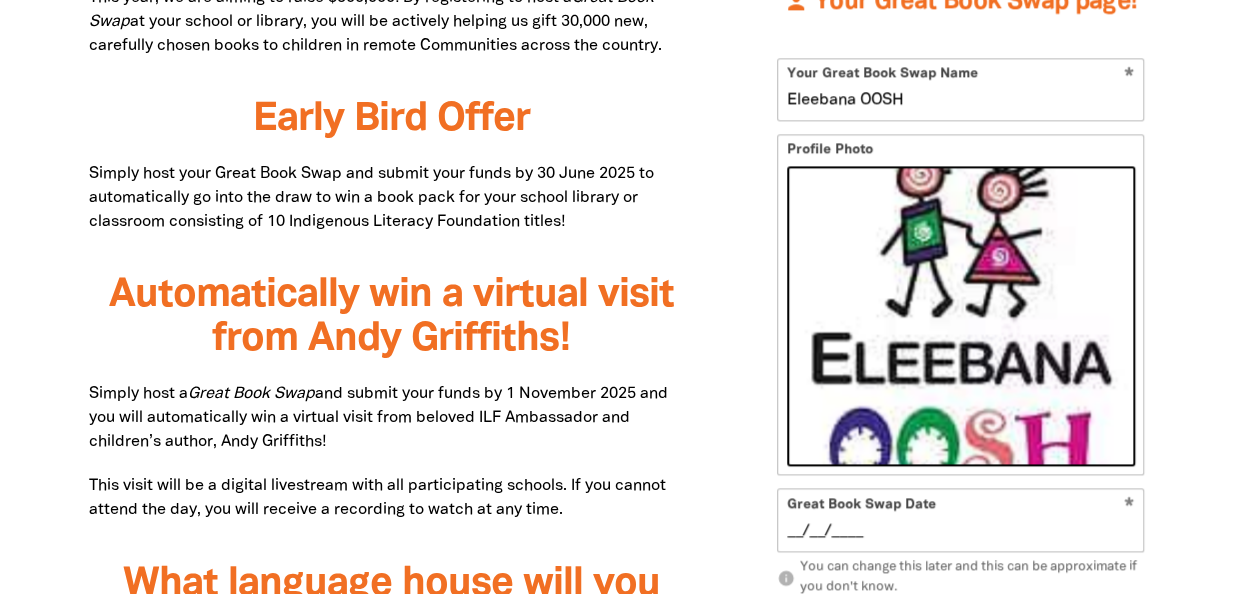 click on "__/__/____" at bounding box center [961, 531] 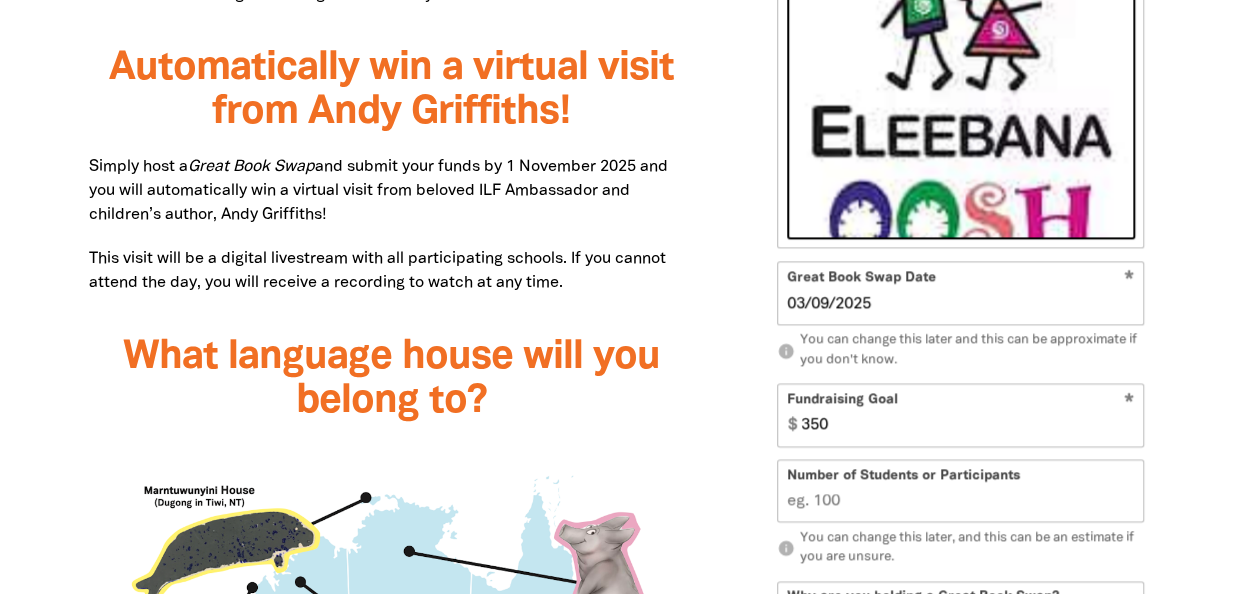scroll, scrollTop: 1626, scrollLeft: 0, axis: vertical 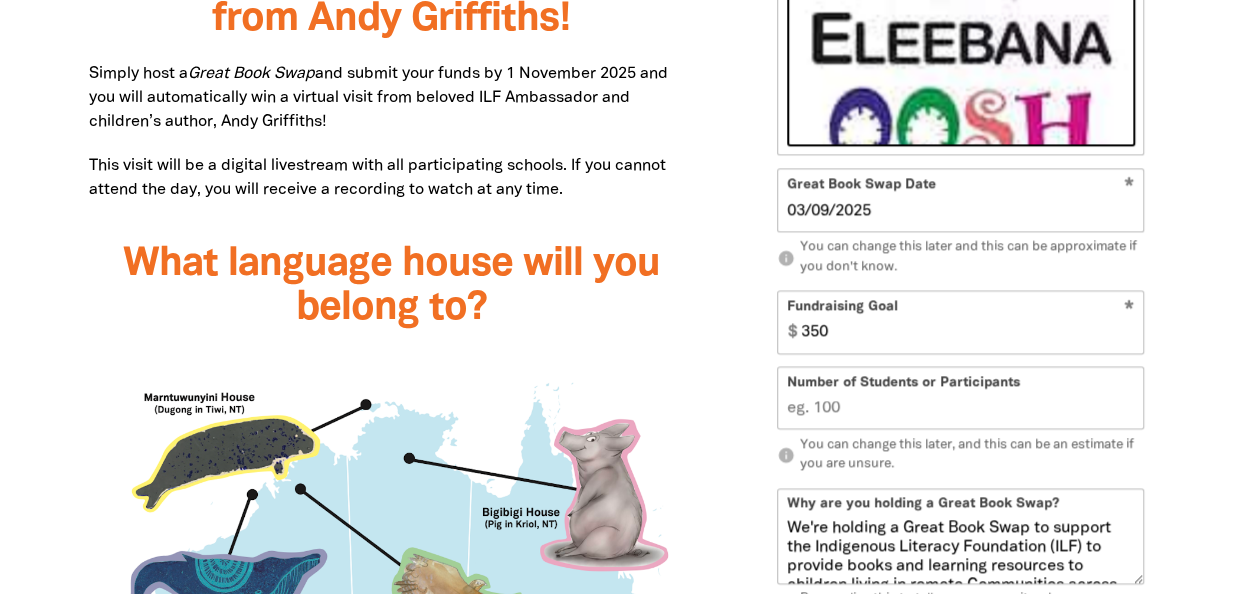 click on "Number of Students or Participants" at bounding box center (960, 398) 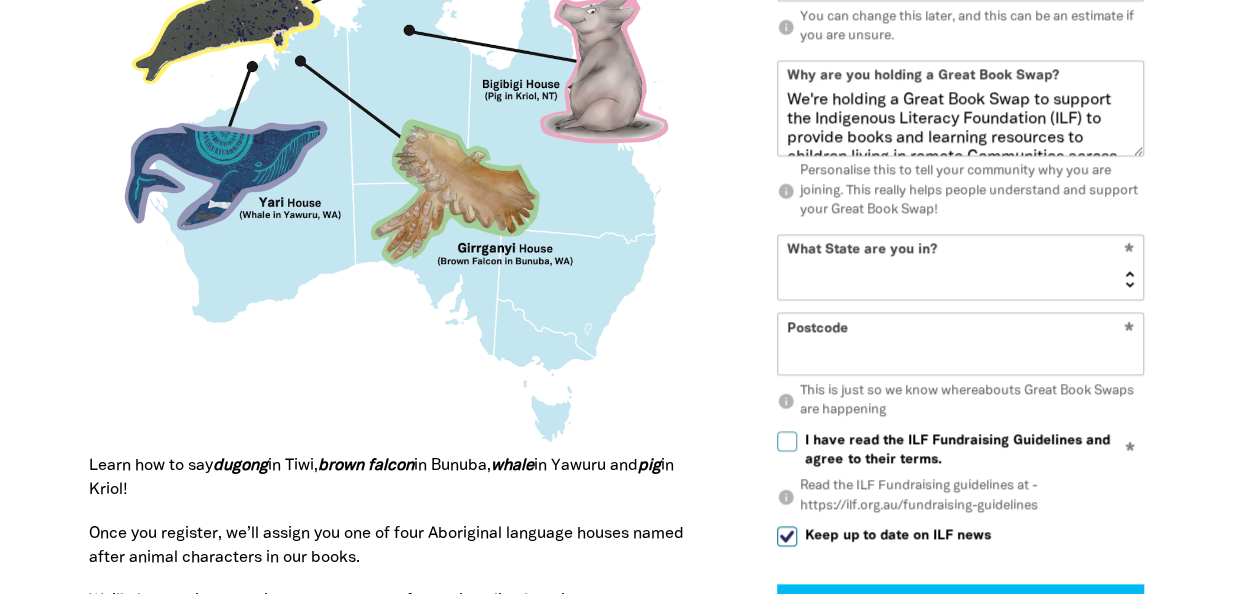 scroll, scrollTop: 2106, scrollLeft: 0, axis: vertical 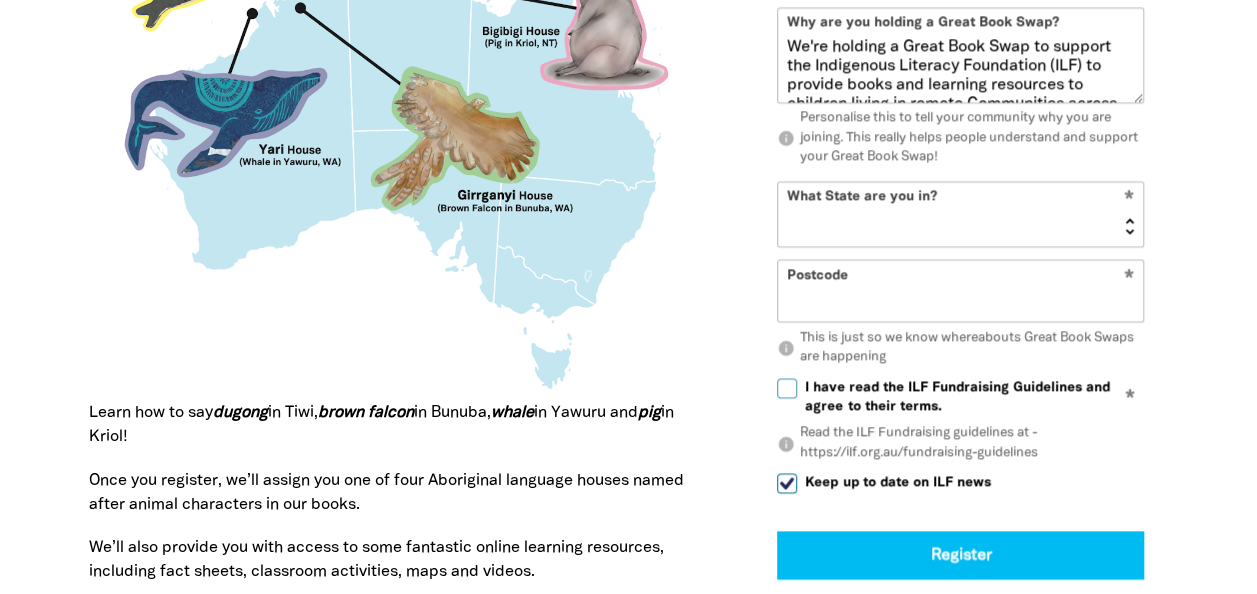 type on "150" 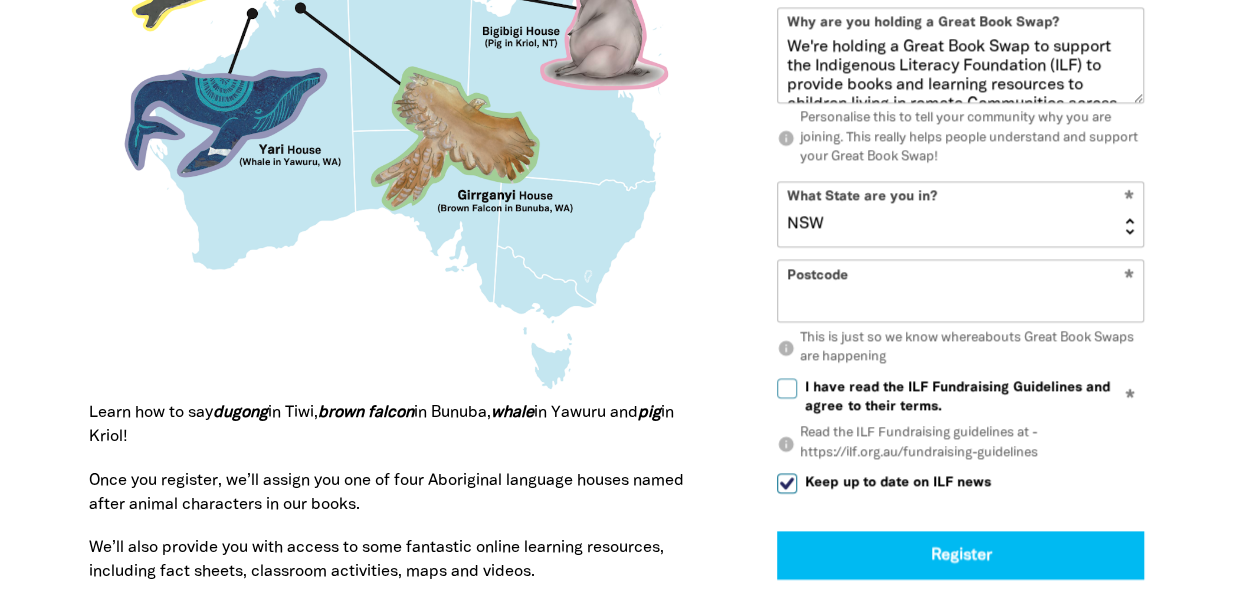 click on "NSW VIC QLD NT WA SA TAS ACT" at bounding box center (960, 215) 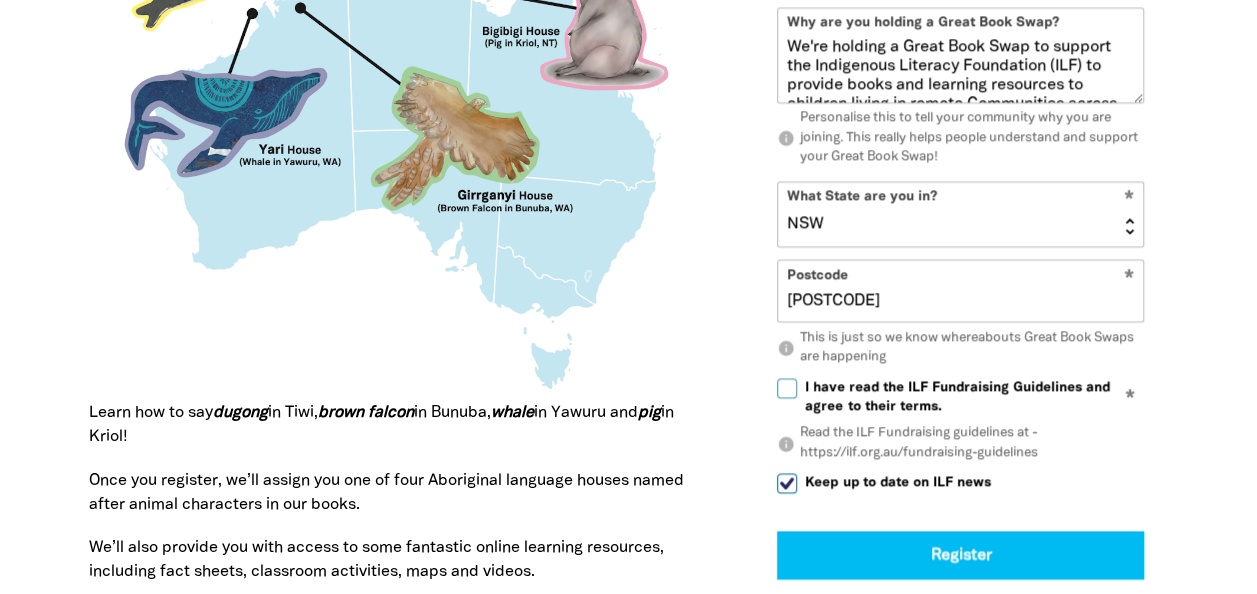 click on "I have read the ILF Fundraising Guidelines and agree to their terms." at bounding box center [787, 389] 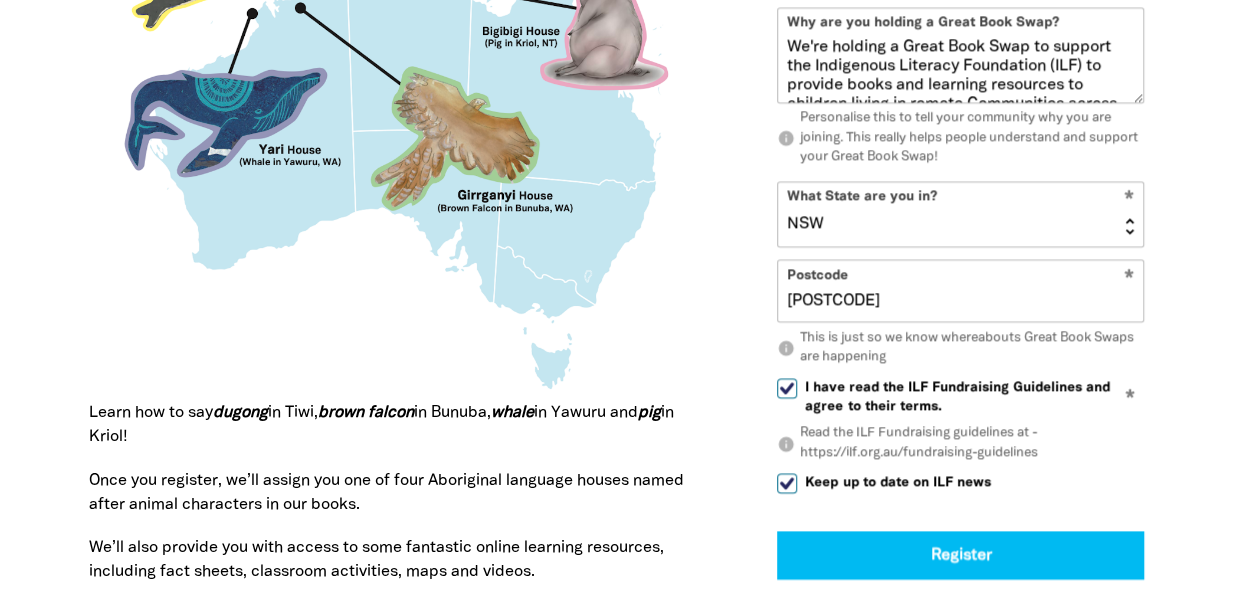 checkbox on "true" 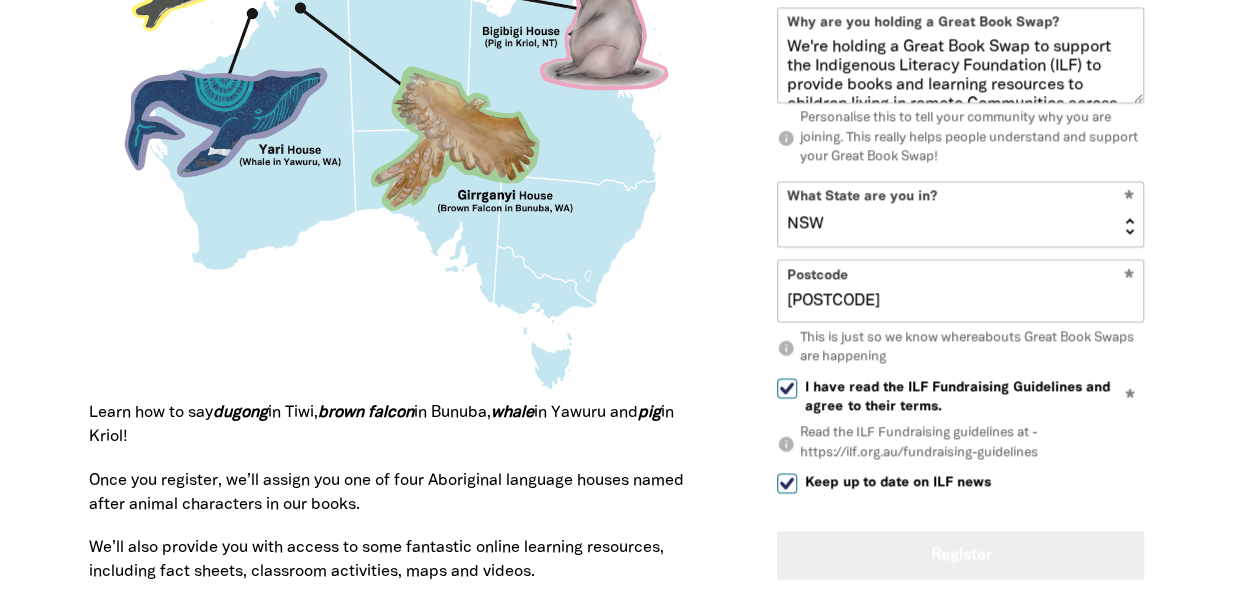 click on "Register" at bounding box center [960, 556] 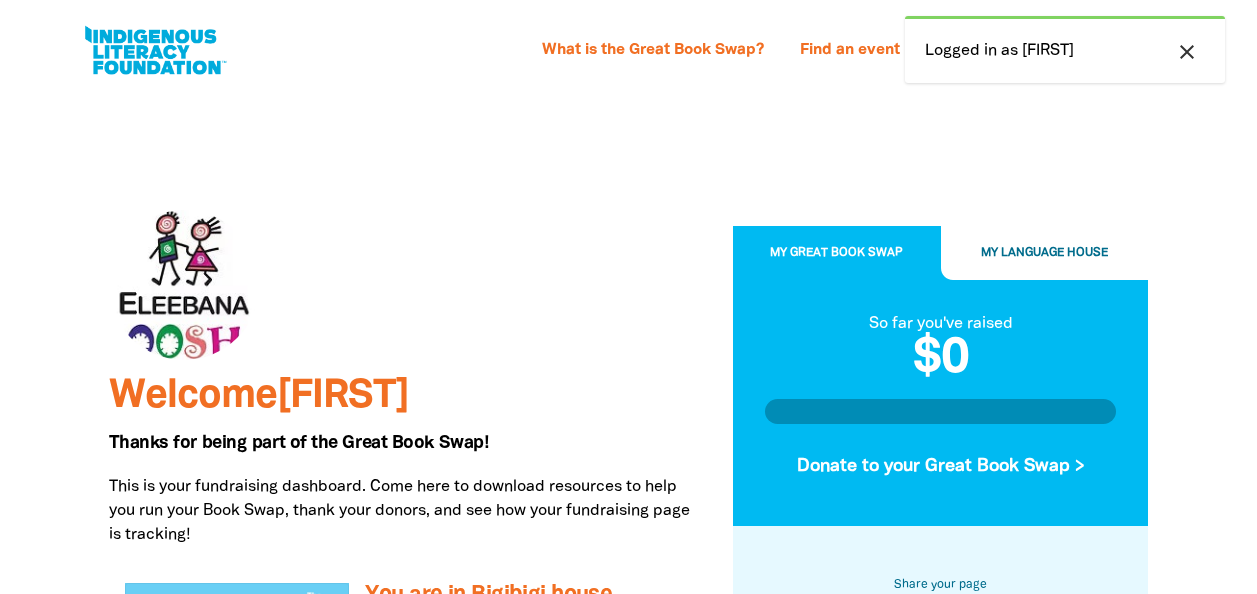 scroll, scrollTop: 0, scrollLeft: 0, axis: both 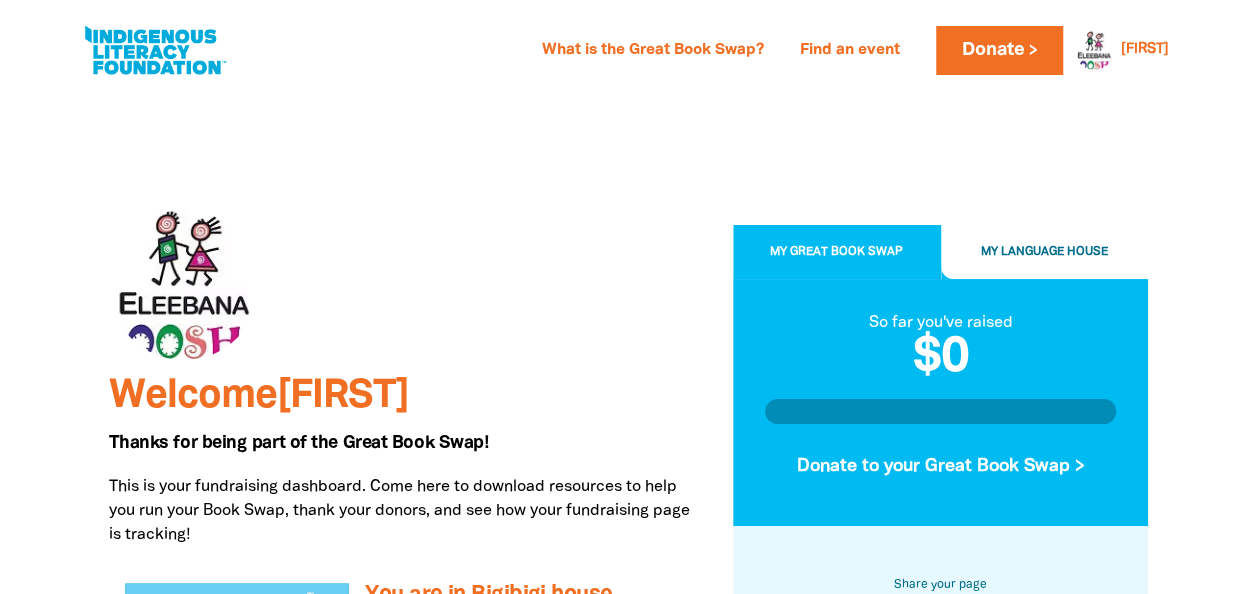 click on "My Language House" at bounding box center (1045, 253) 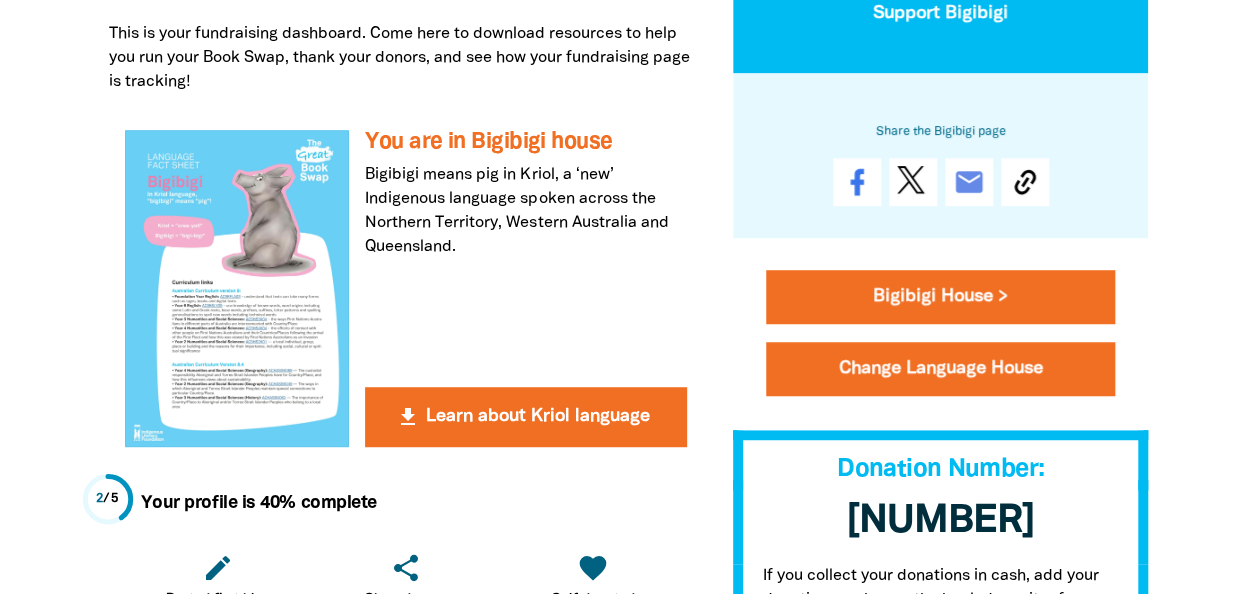 scroll, scrollTop: 480, scrollLeft: 0, axis: vertical 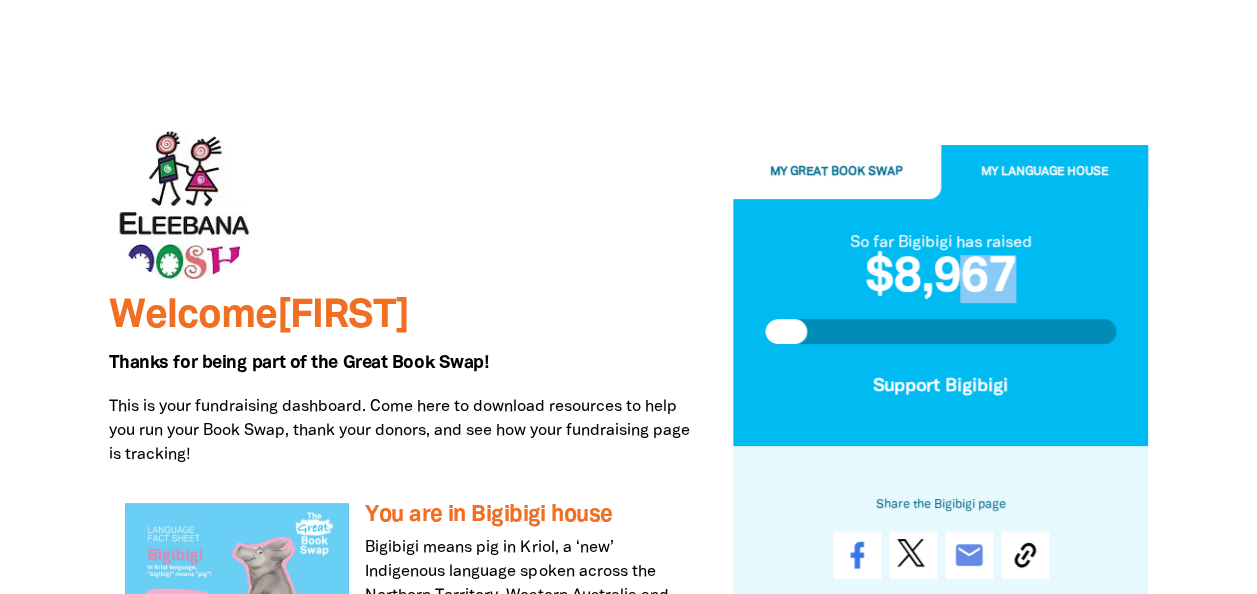 drag, startPoint x: 989, startPoint y: 330, endPoint x: 968, endPoint y: 252, distance: 80.77747 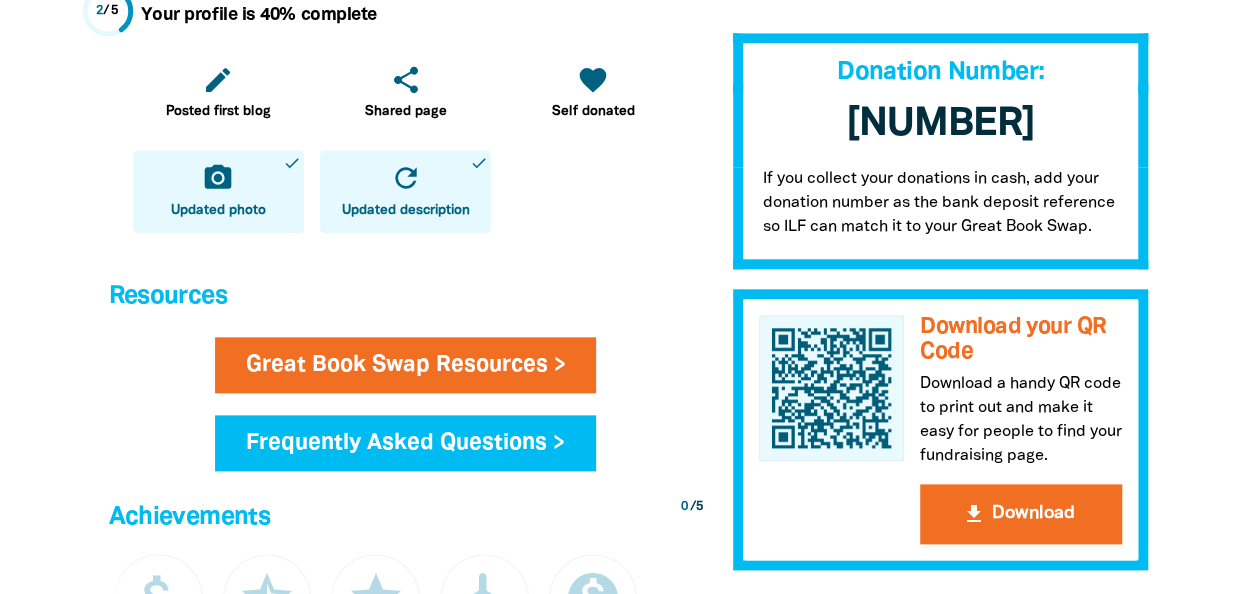 scroll, scrollTop: 945, scrollLeft: 0, axis: vertical 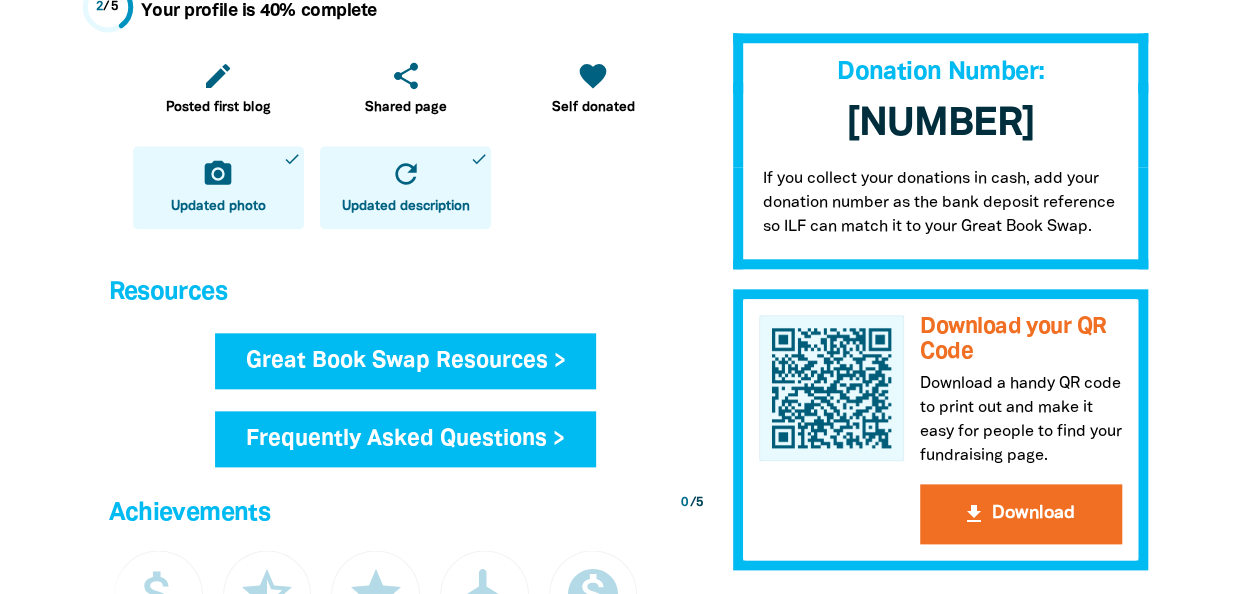 click on "Great Book Swap Resources >" at bounding box center (406, 361) 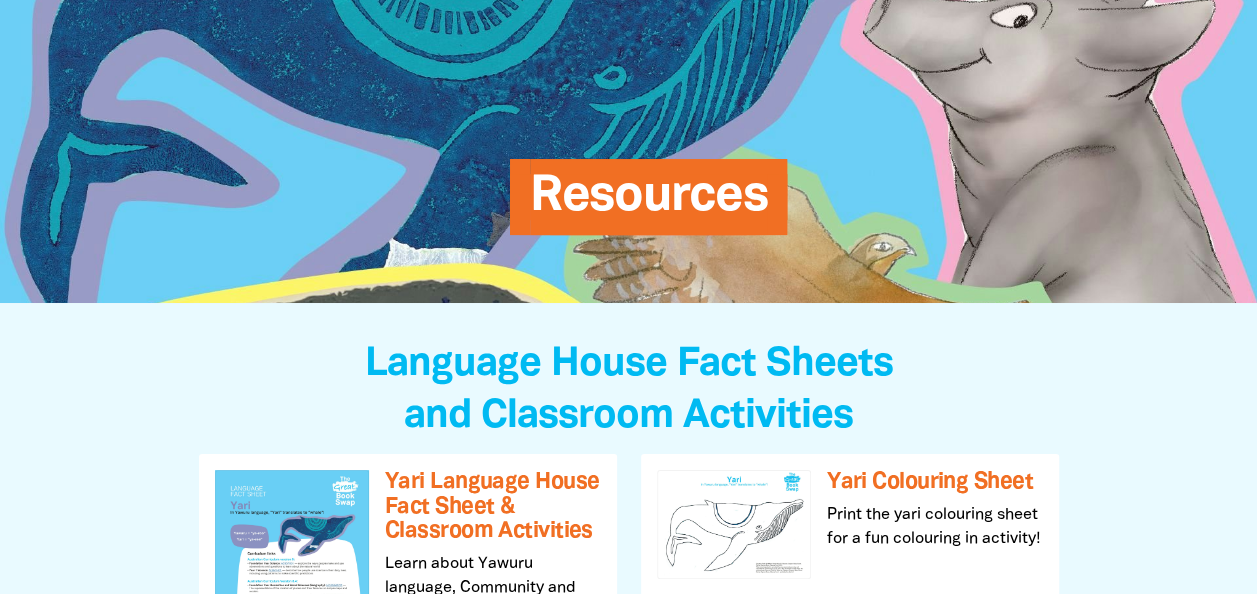 scroll, scrollTop: 146, scrollLeft: 0, axis: vertical 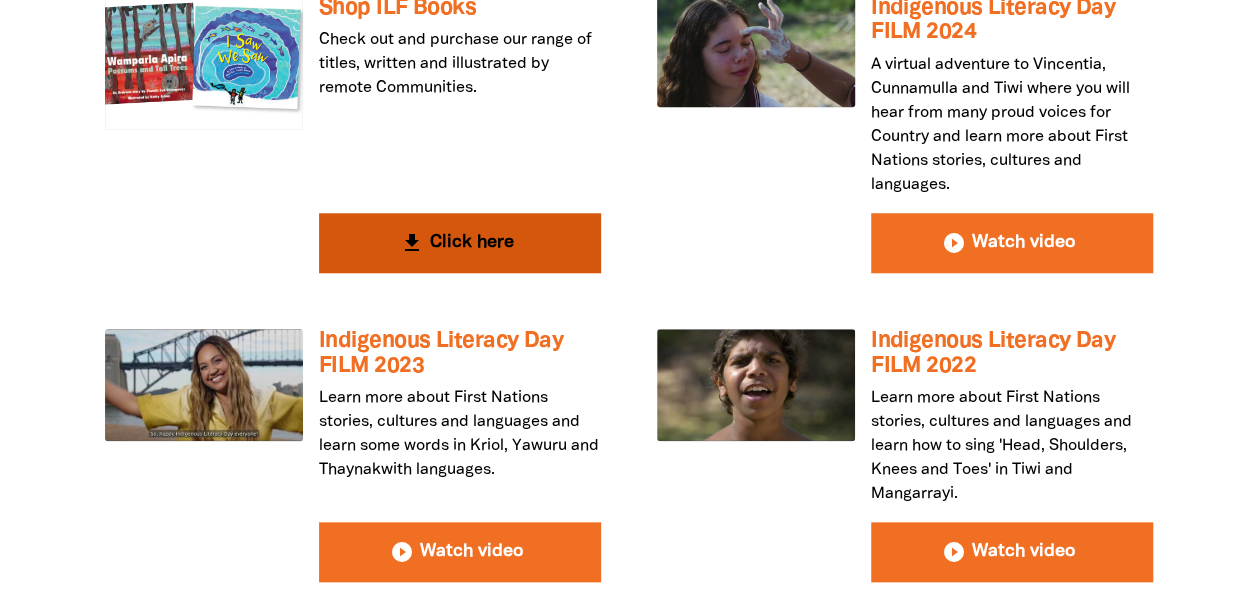 click on "get_app   Click here" at bounding box center [460, 243] 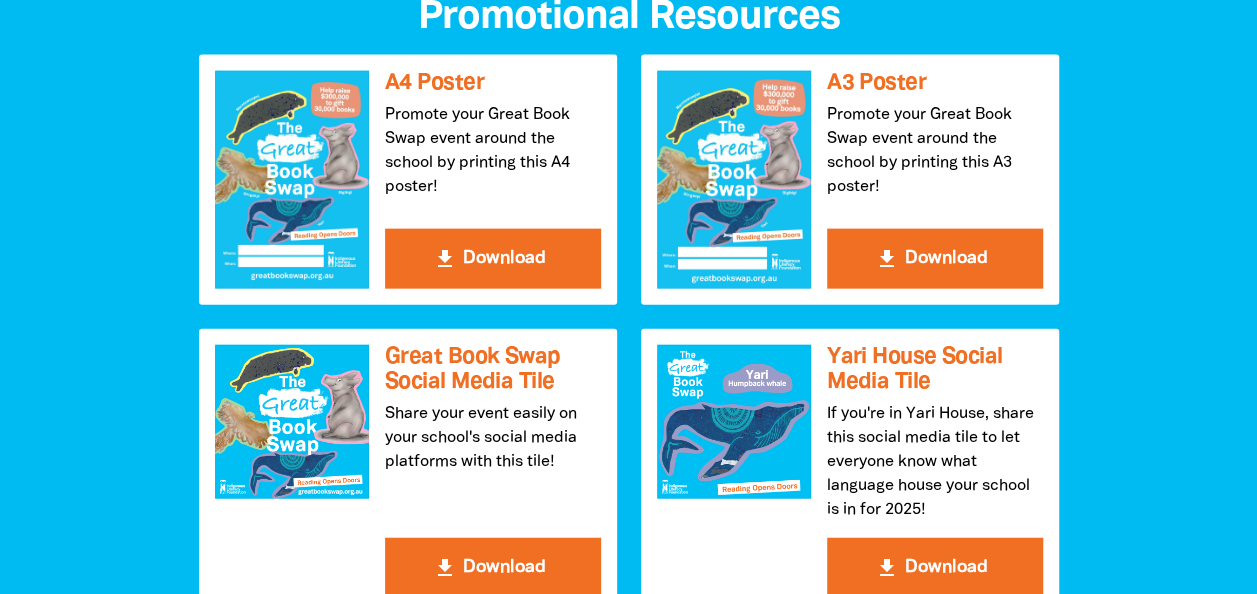 scroll, scrollTop: 2166, scrollLeft: 0, axis: vertical 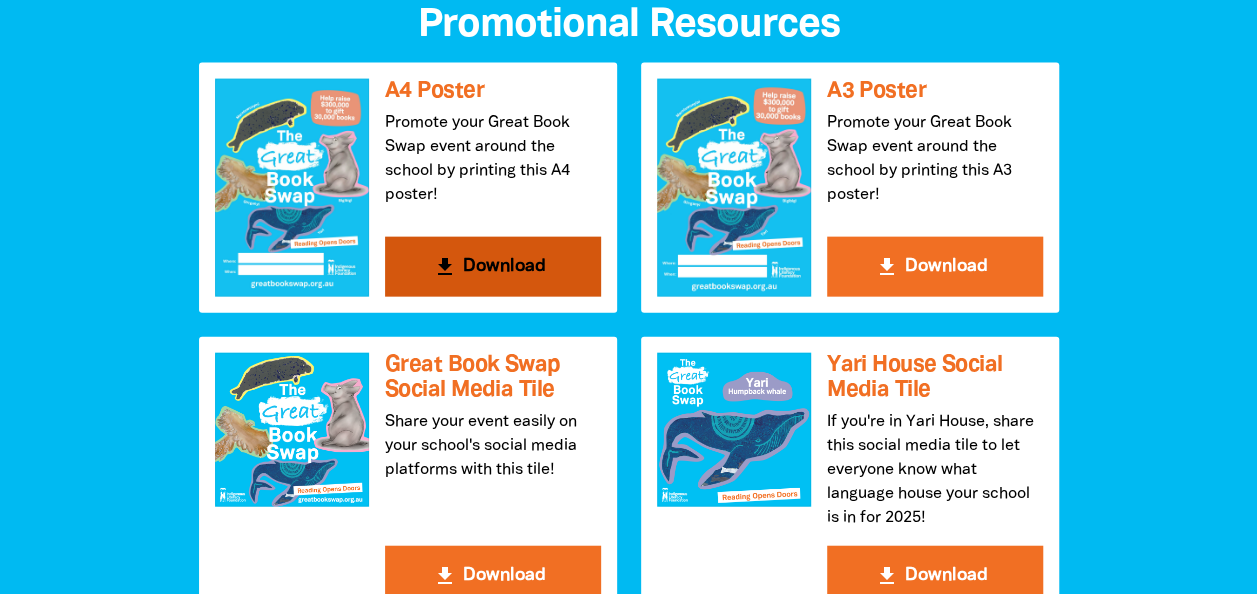 click on "get_app   Download" at bounding box center (493, 267) 